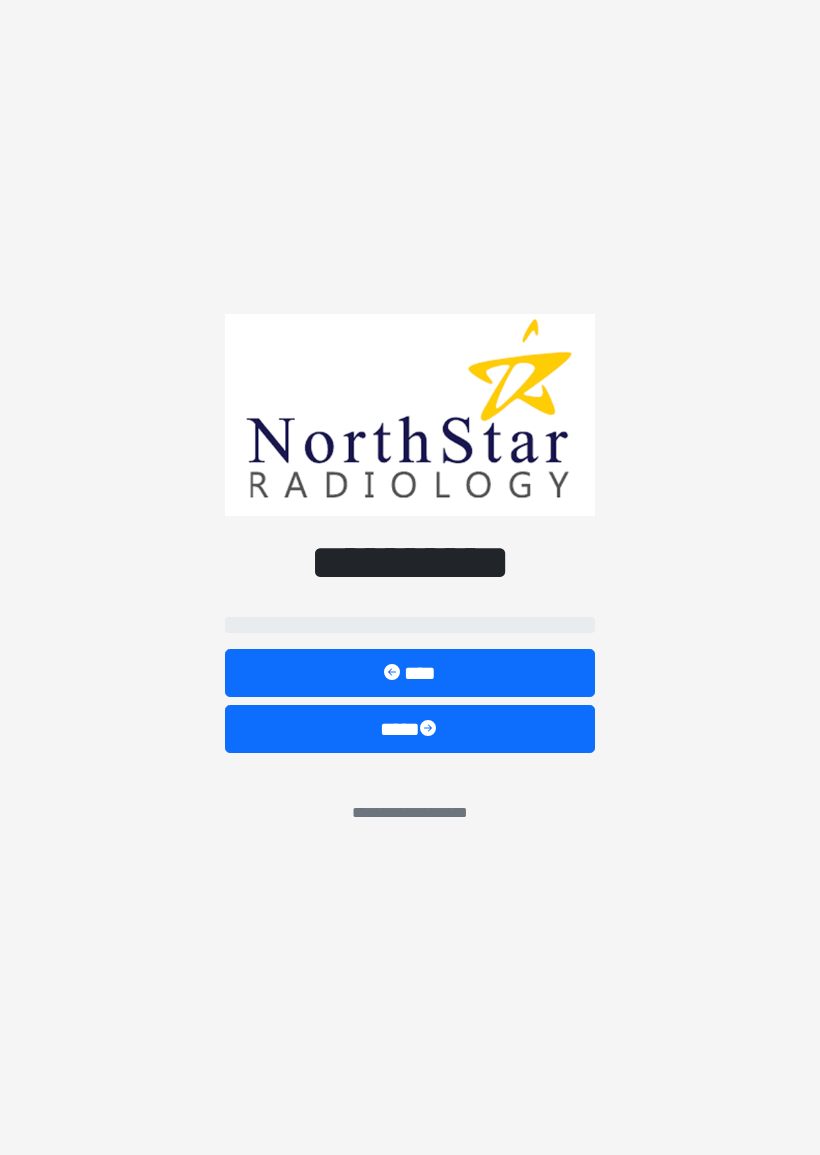 scroll, scrollTop: 0, scrollLeft: 0, axis: both 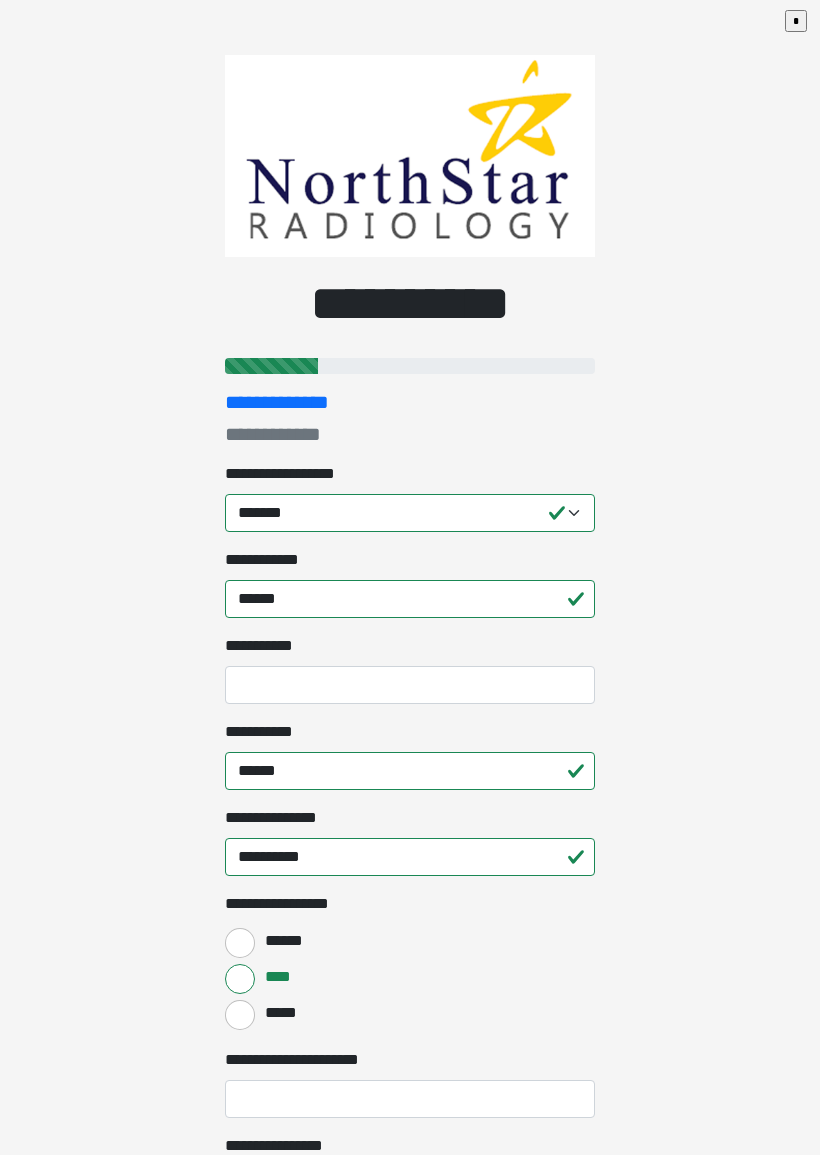 click on "**********" at bounding box center [410, 685] 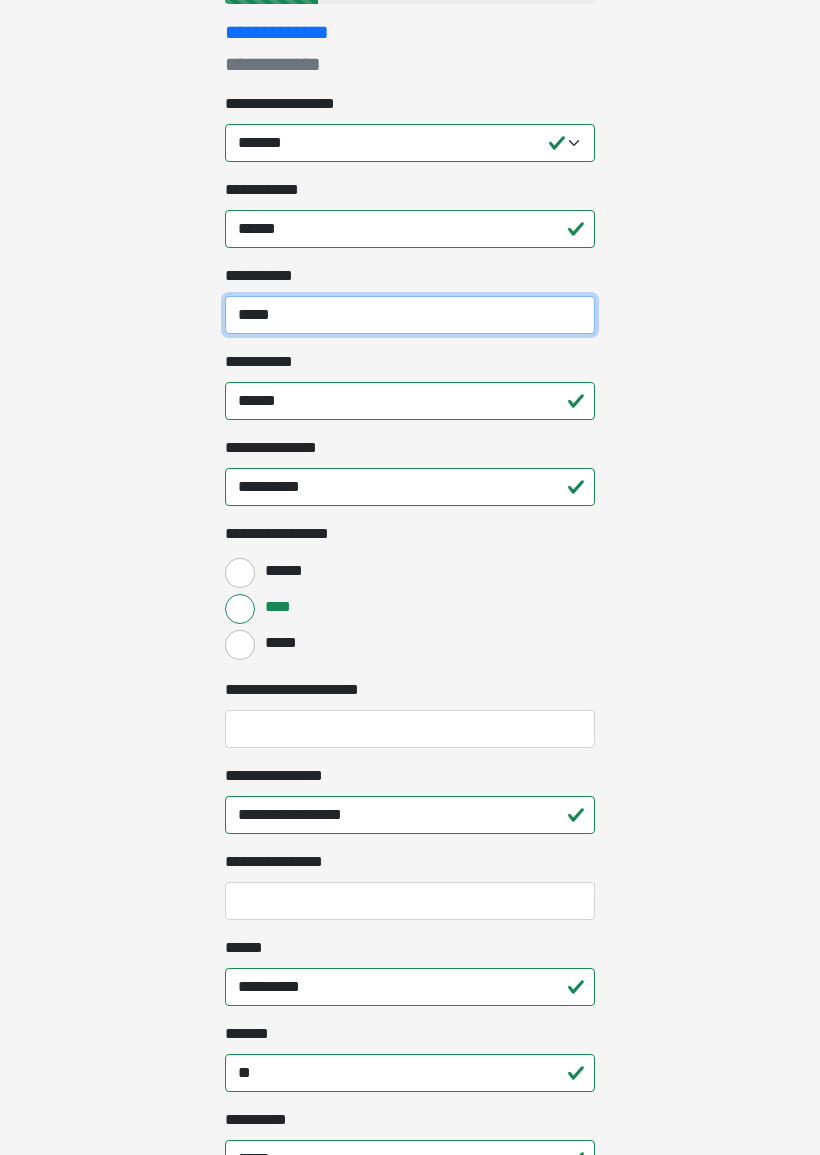 scroll, scrollTop: 354, scrollLeft: 0, axis: vertical 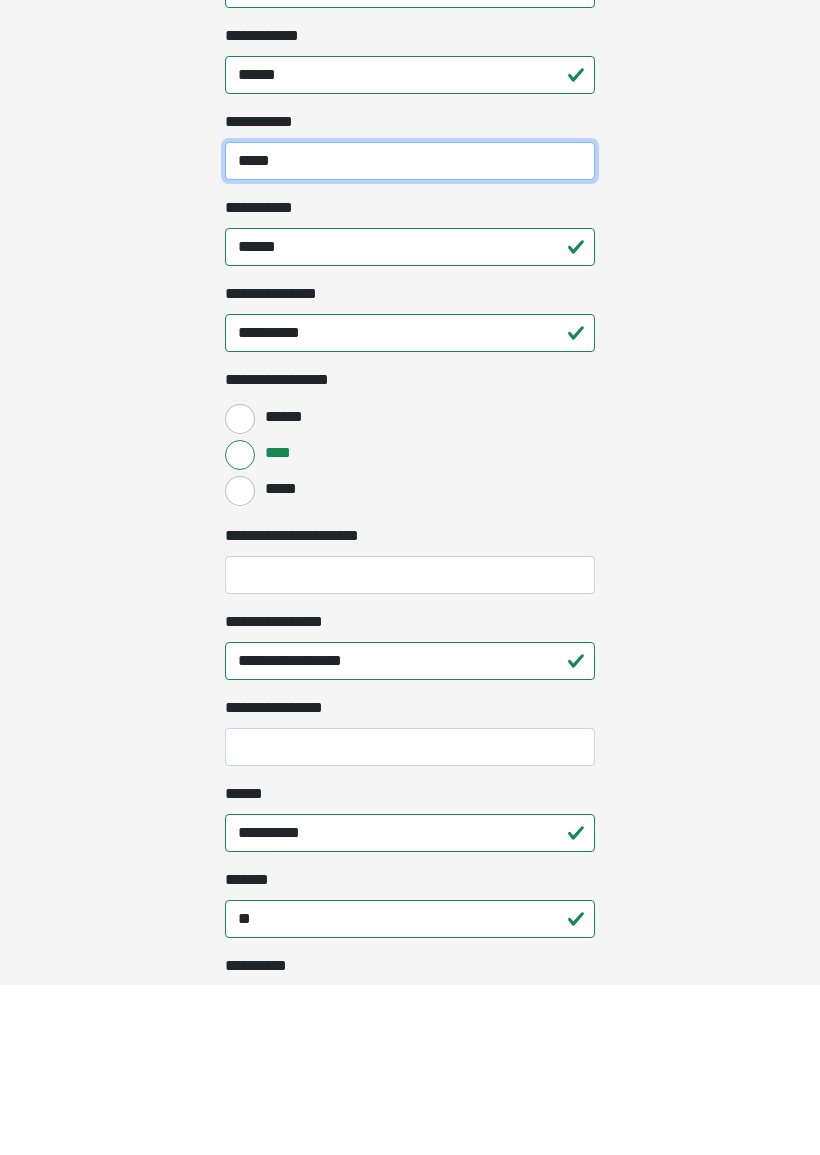 type on "*****" 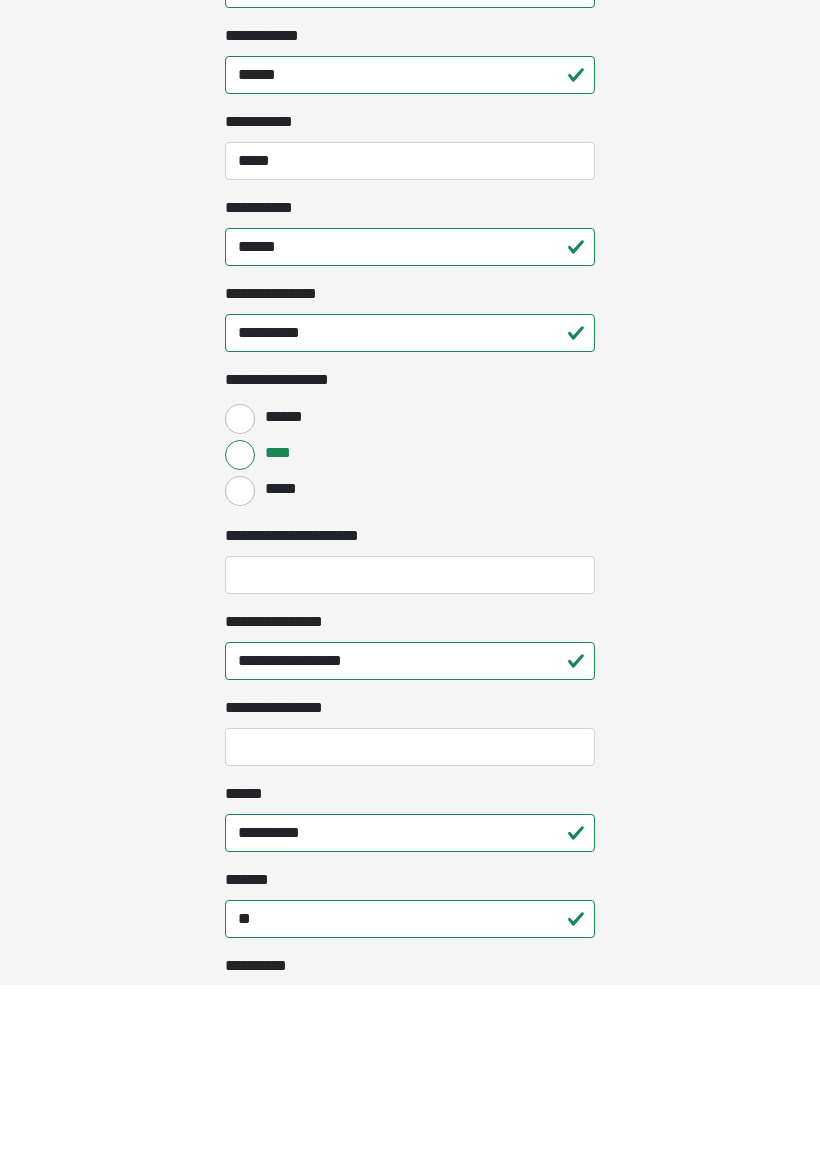 click on "**********" at bounding box center (410, 745) 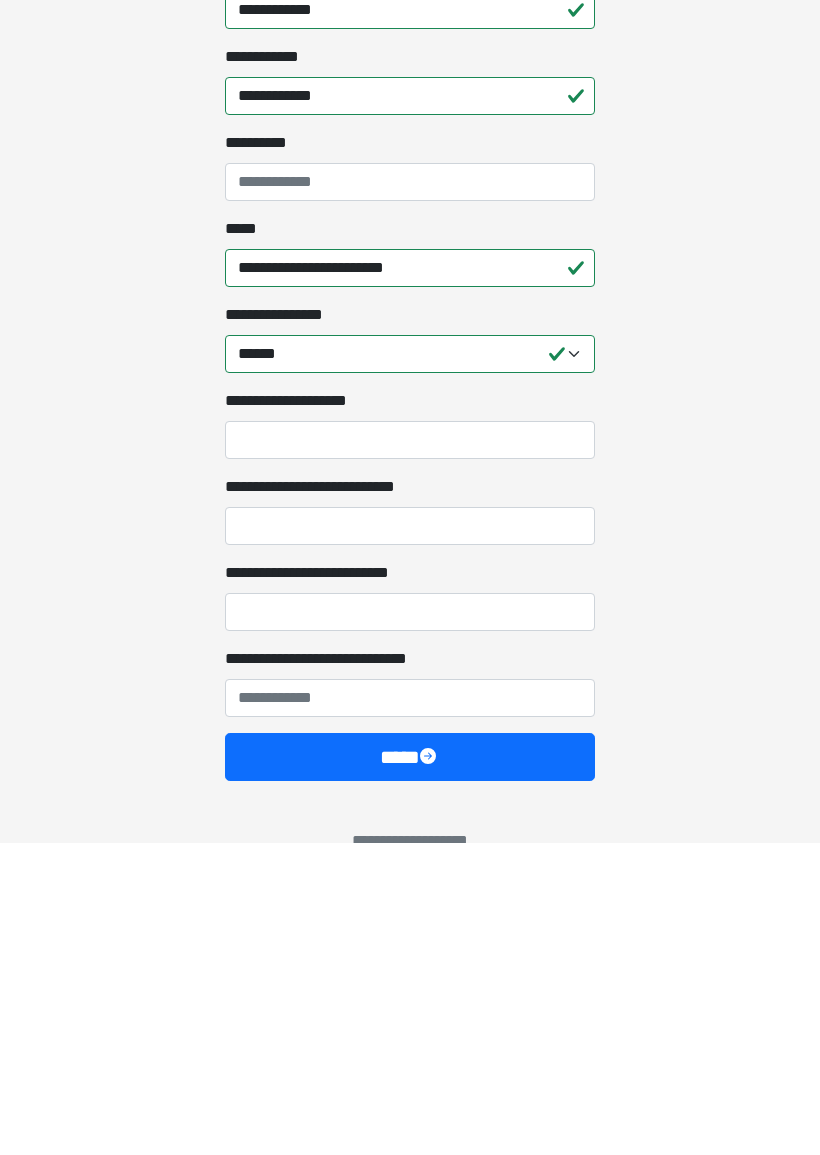 scroll, scrollTop: 1334, scrollLeft: 0, axis: vertical 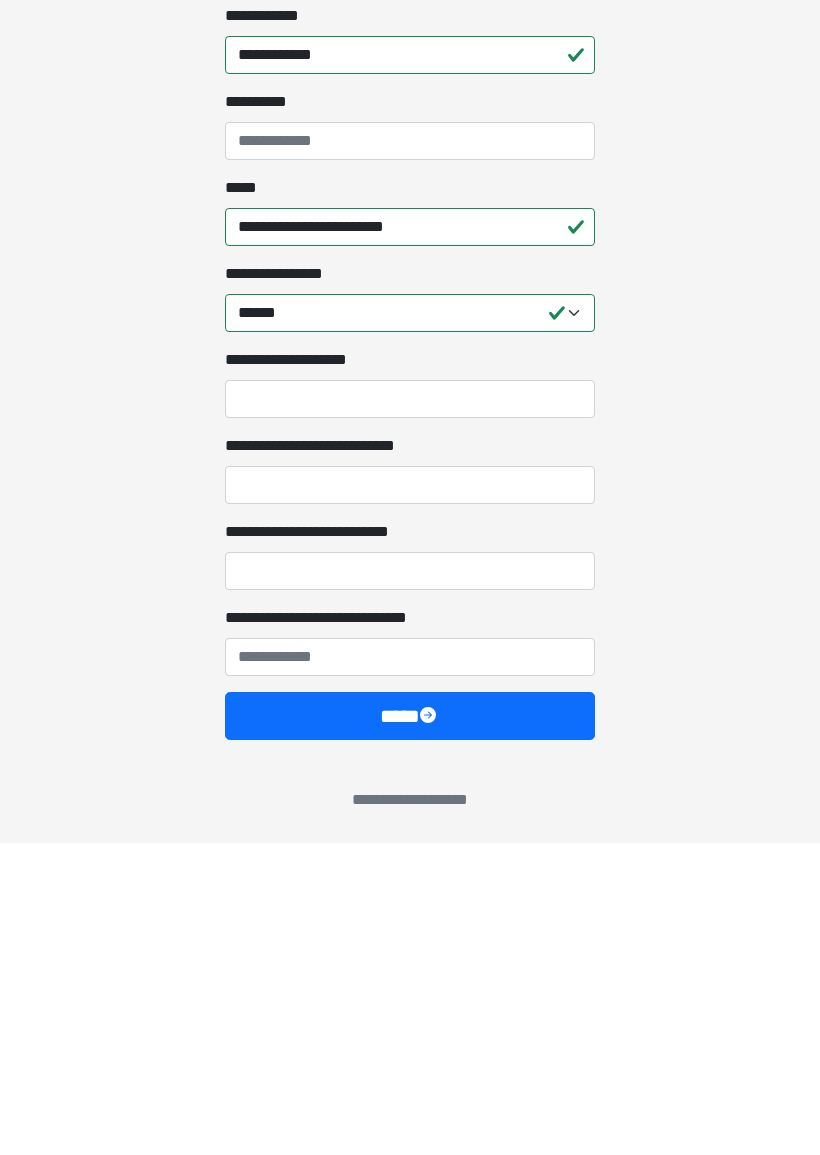 type on "*********" 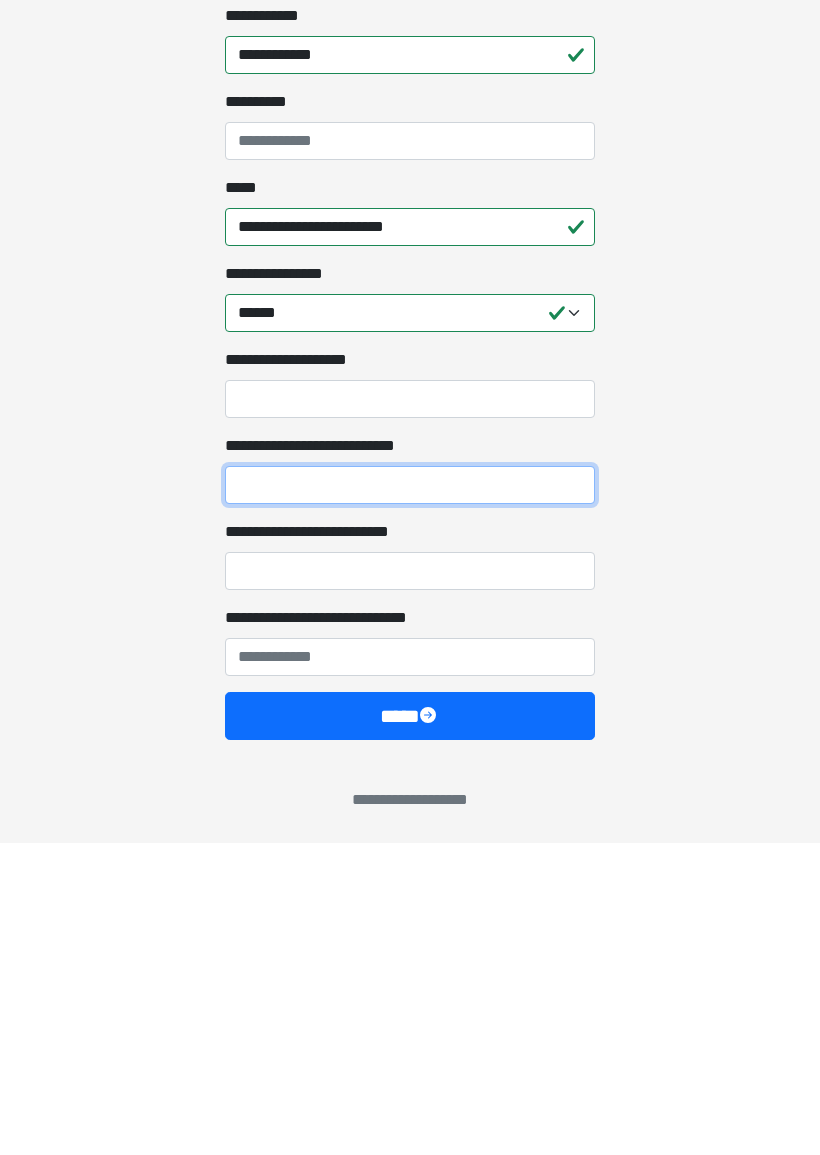 click on "**********" at bounding box center [410, 797] 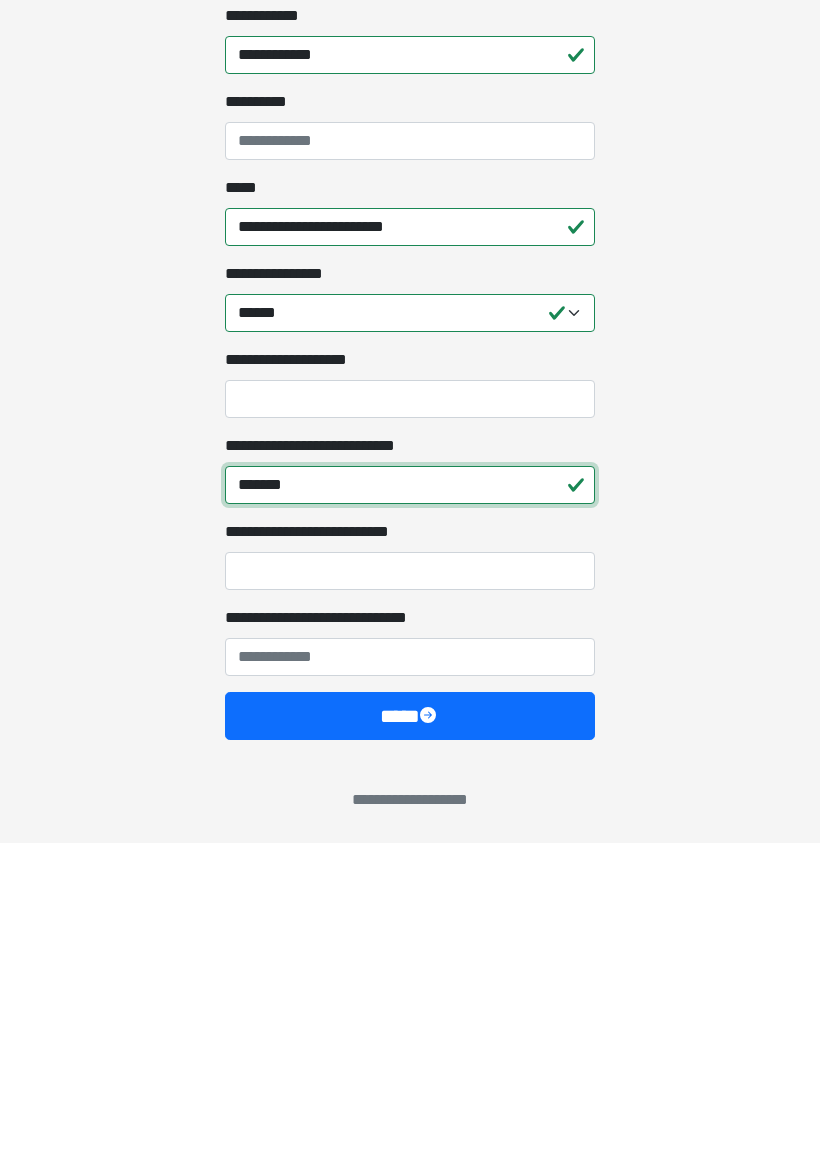 type on "*******" 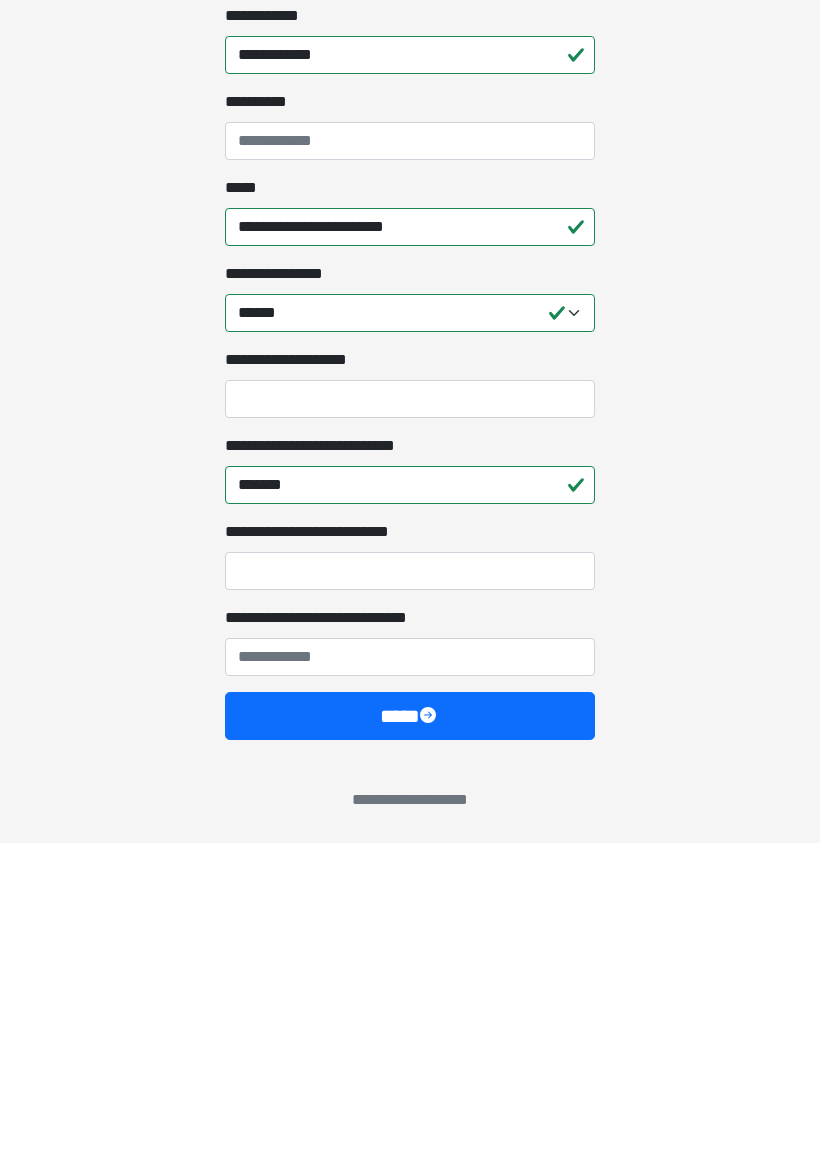 click on "**********" at bounding box center (410, 883) 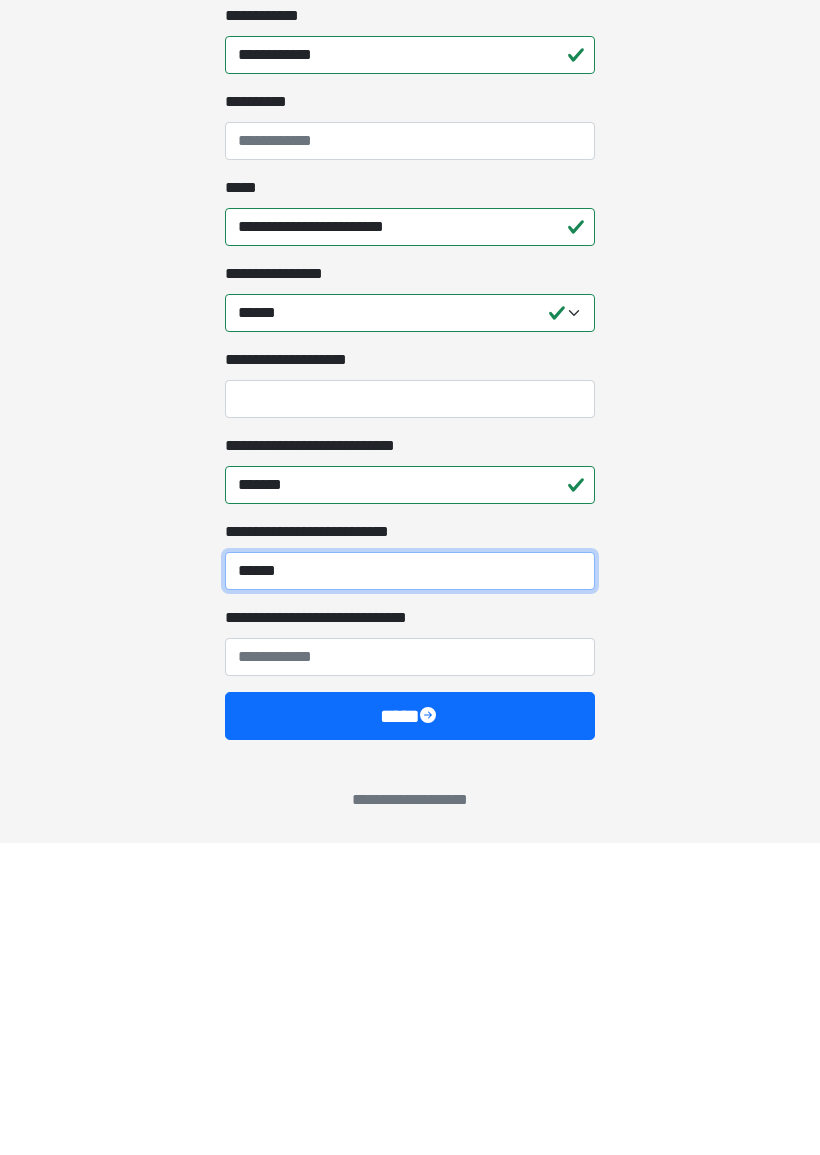 type on "******" 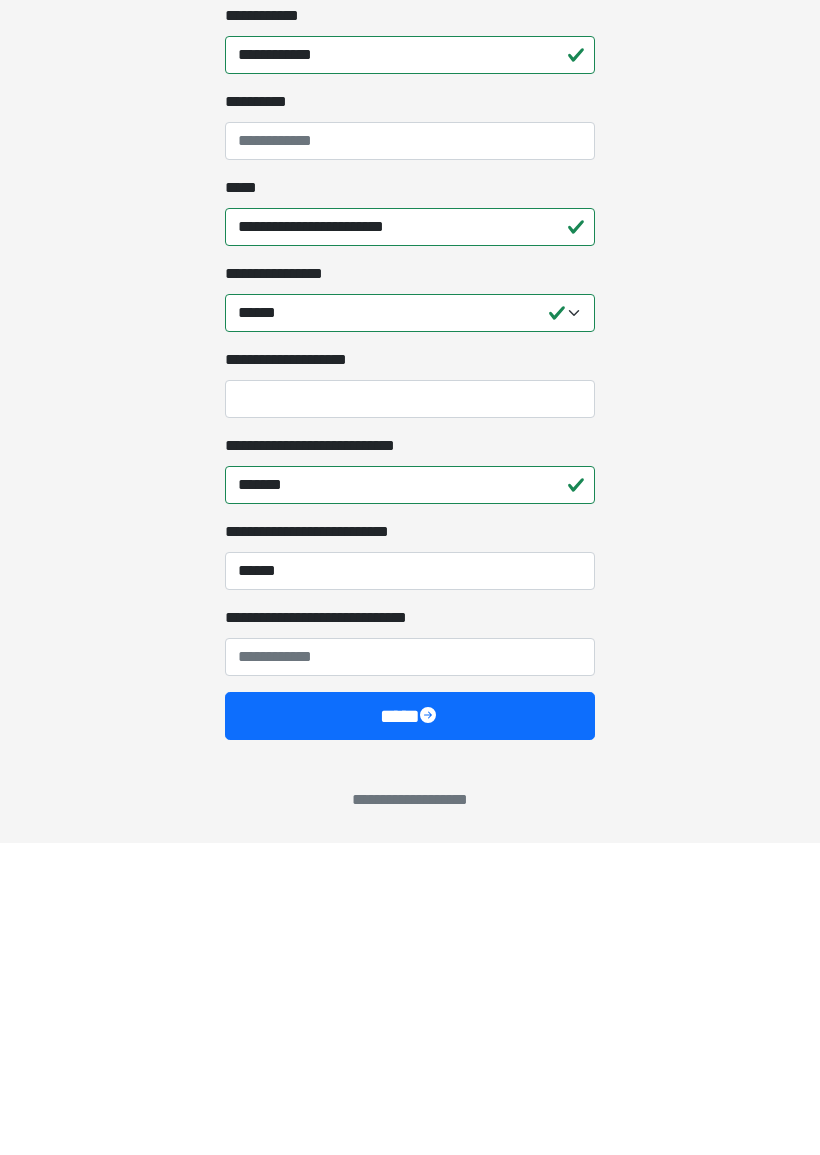 click on "**********" at bounding box center [410, 969] 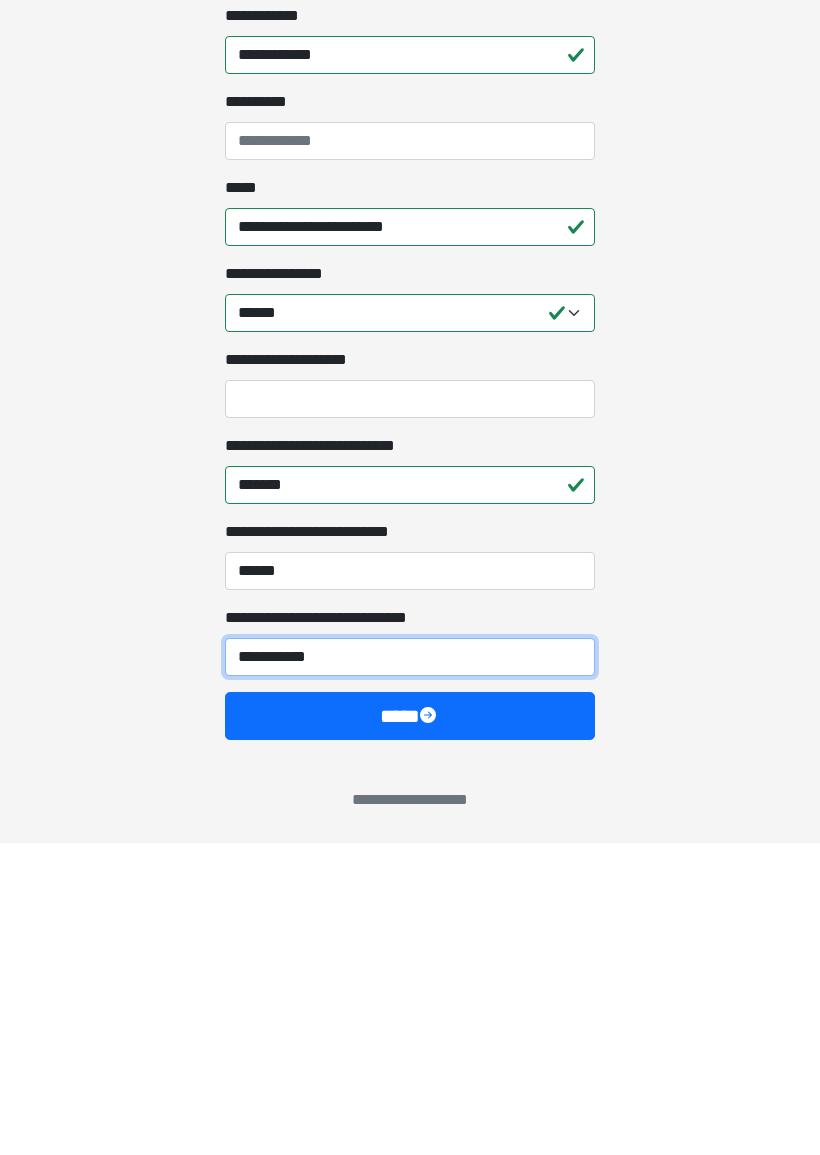 type on "**********" 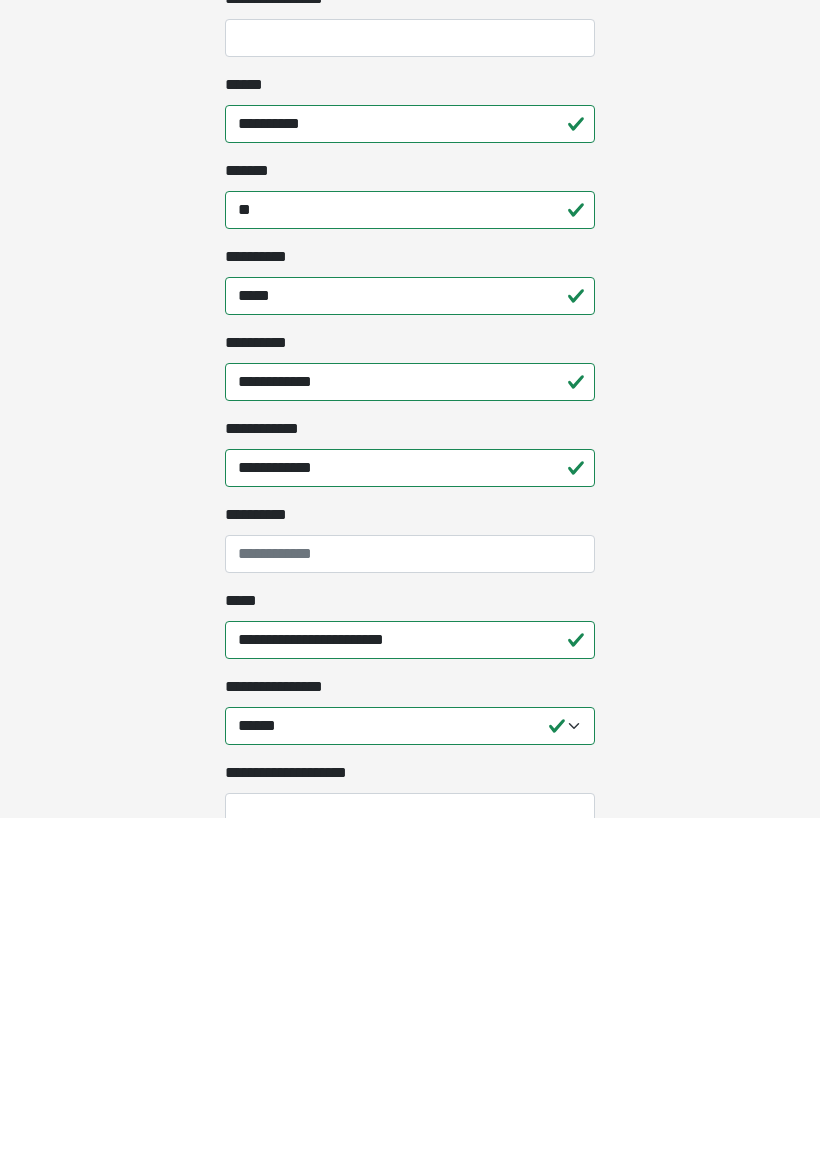 scroll, scrollTop: 1334, scrollLeft: 0, axis: vertical 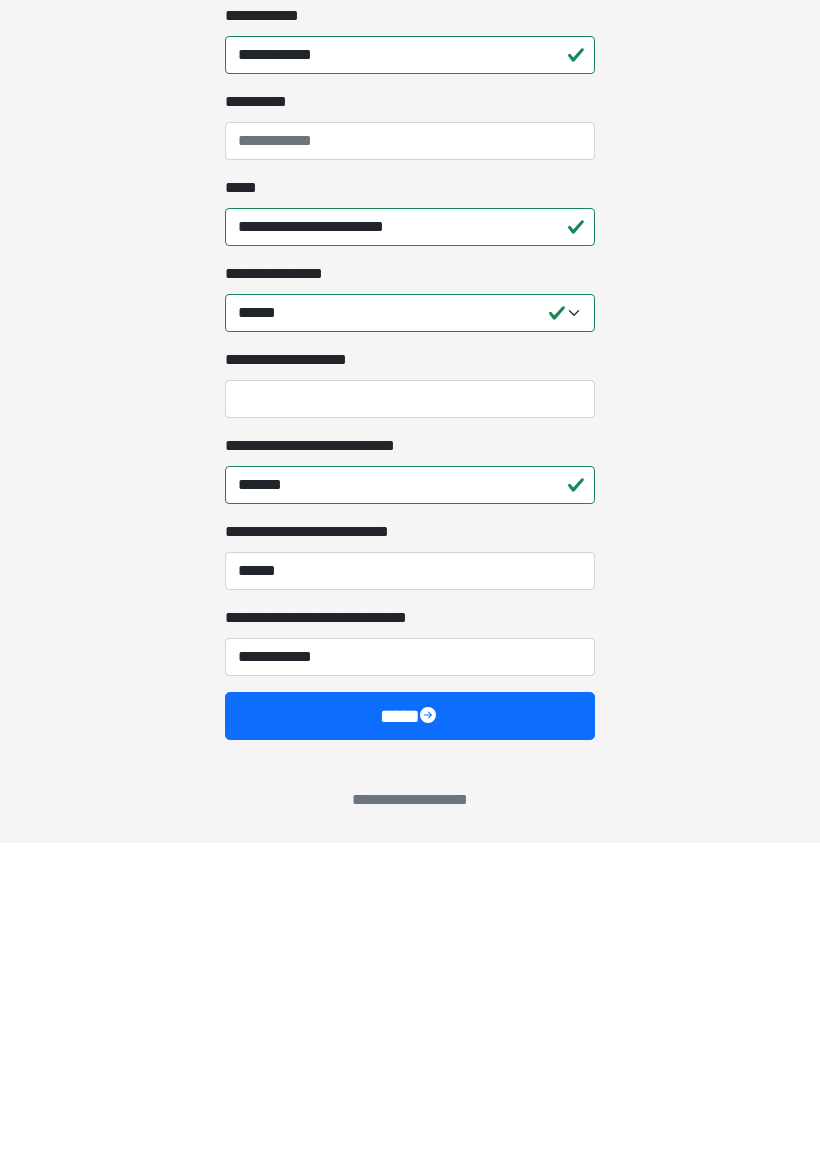 click on "****" at bounding box center (410, 1028) 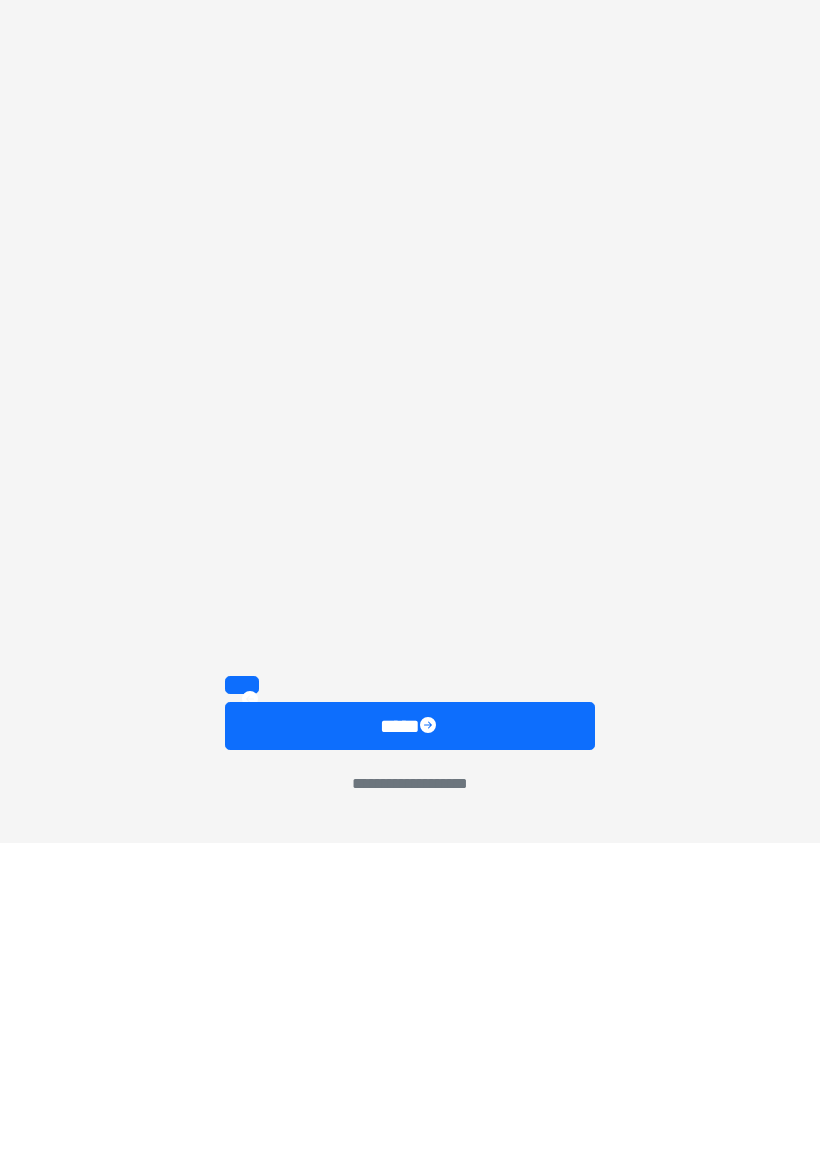 scroll, scrollTop: 374, scrollLeft: 0, axis: vertical 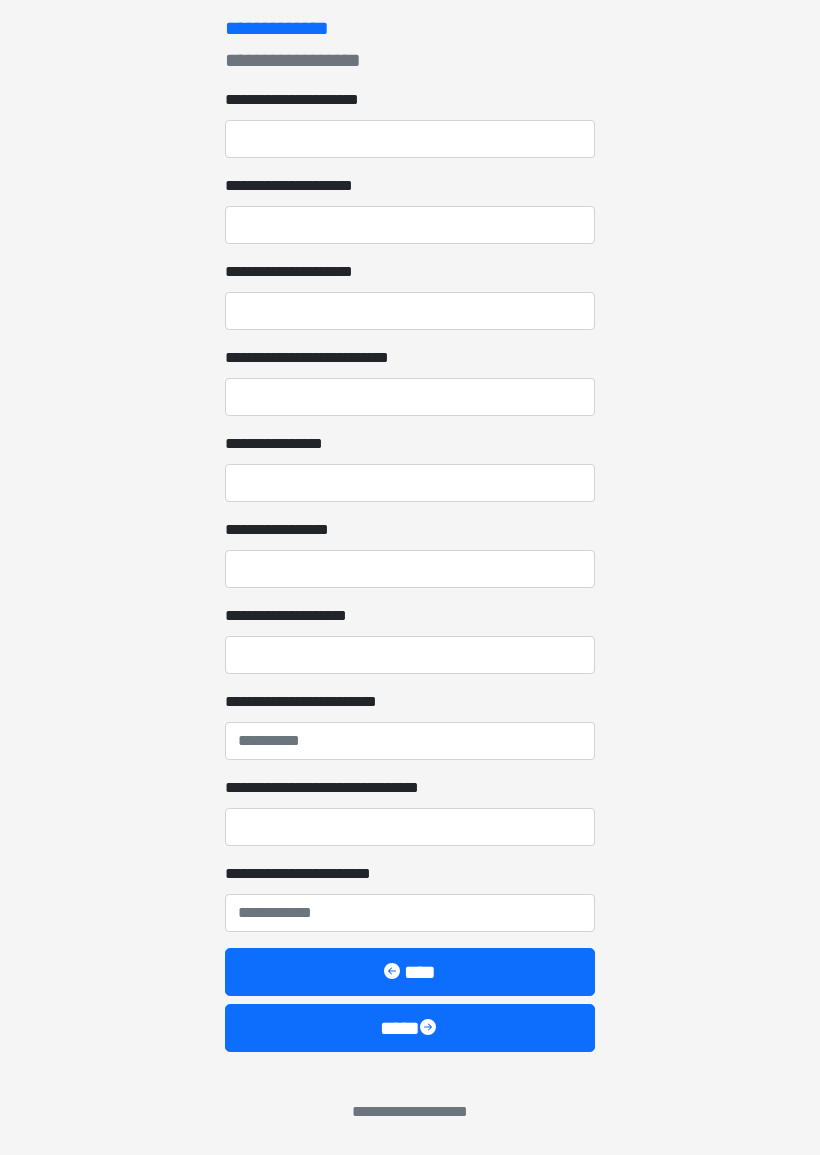 click on "**********" at bounding box center (410, 139) 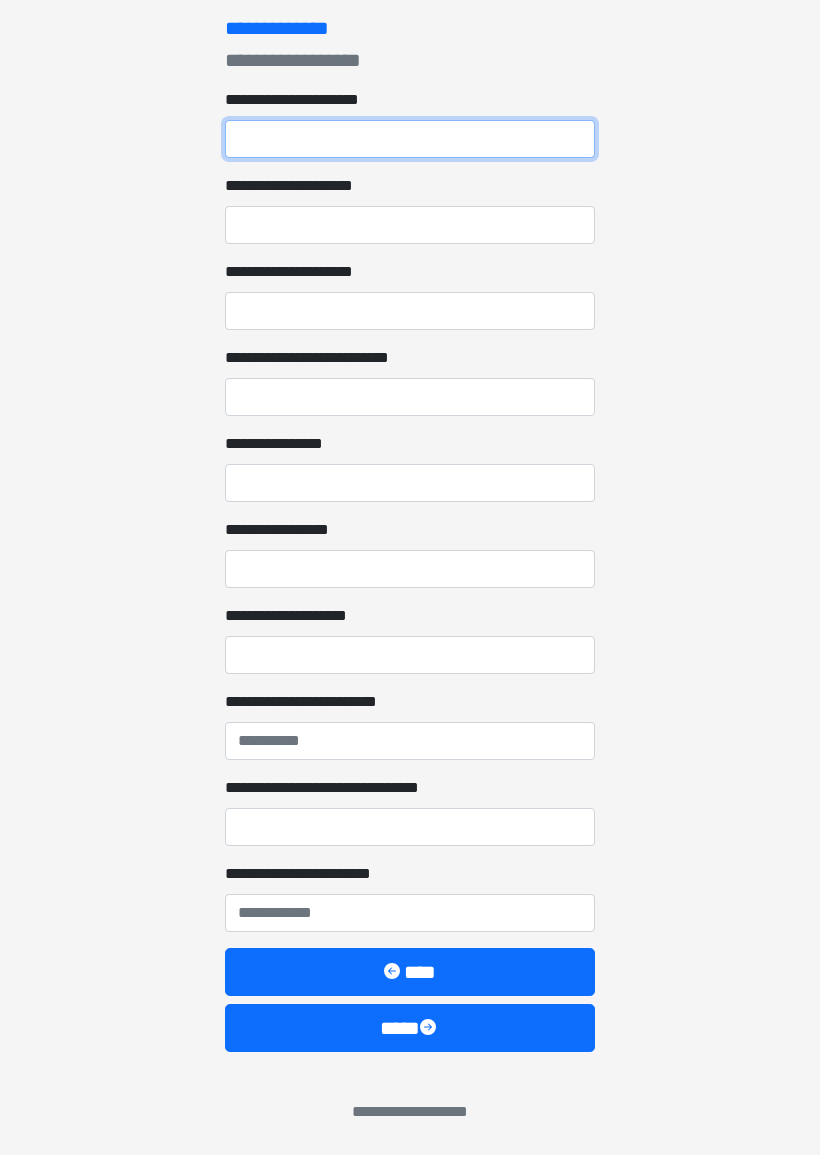 type on "*" 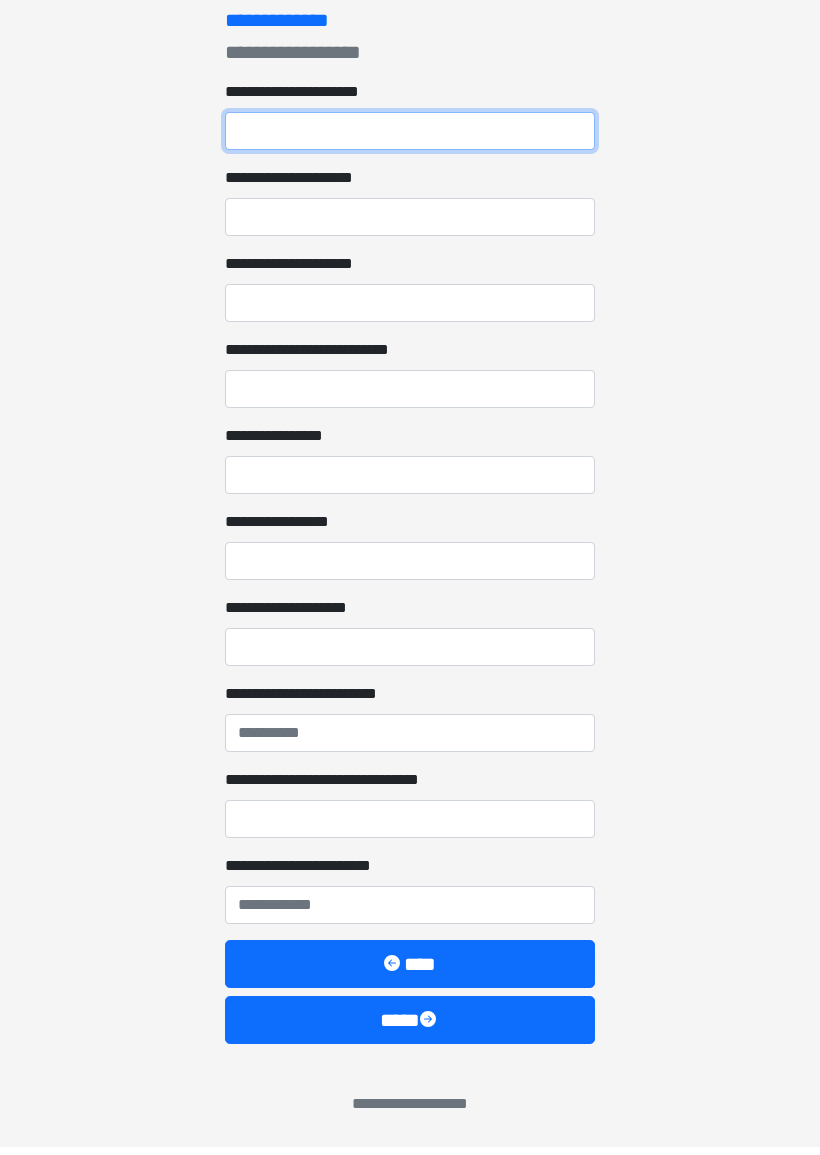 scroll, scrollTop: 333, scrollLeft: 0, axis: vertical 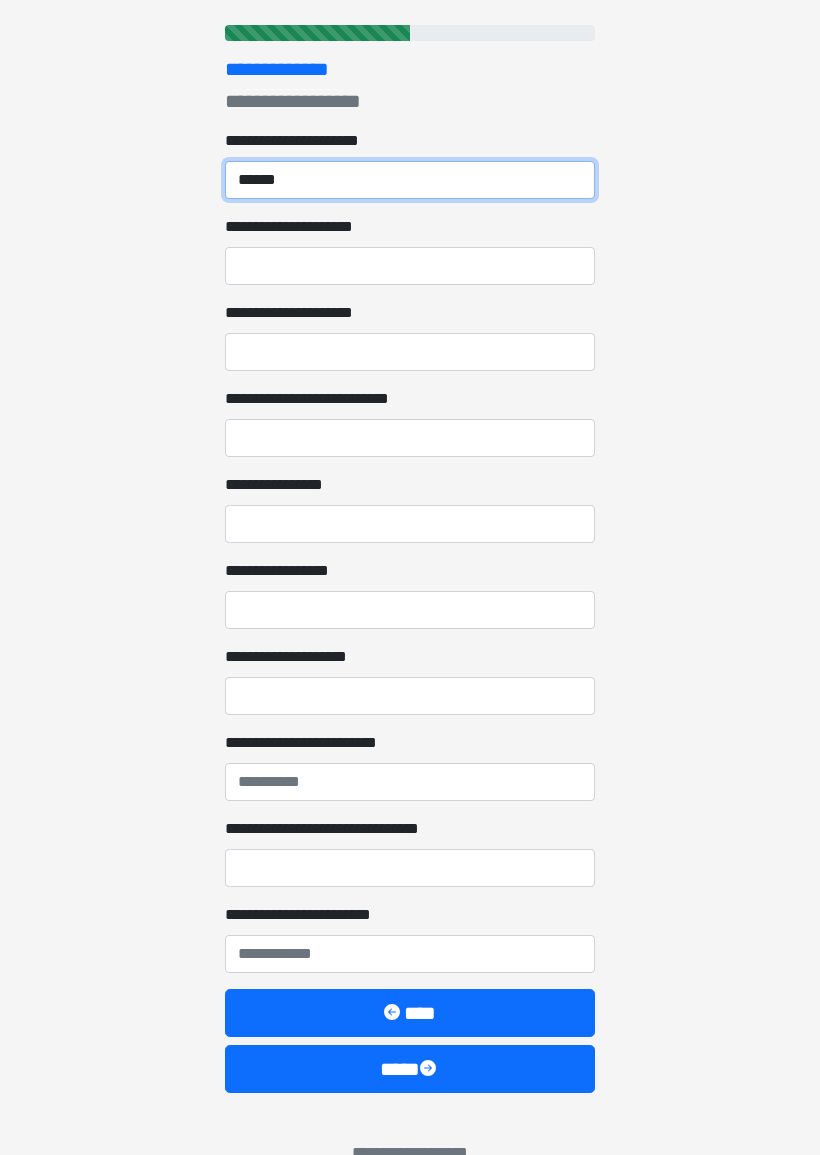 type on "******" 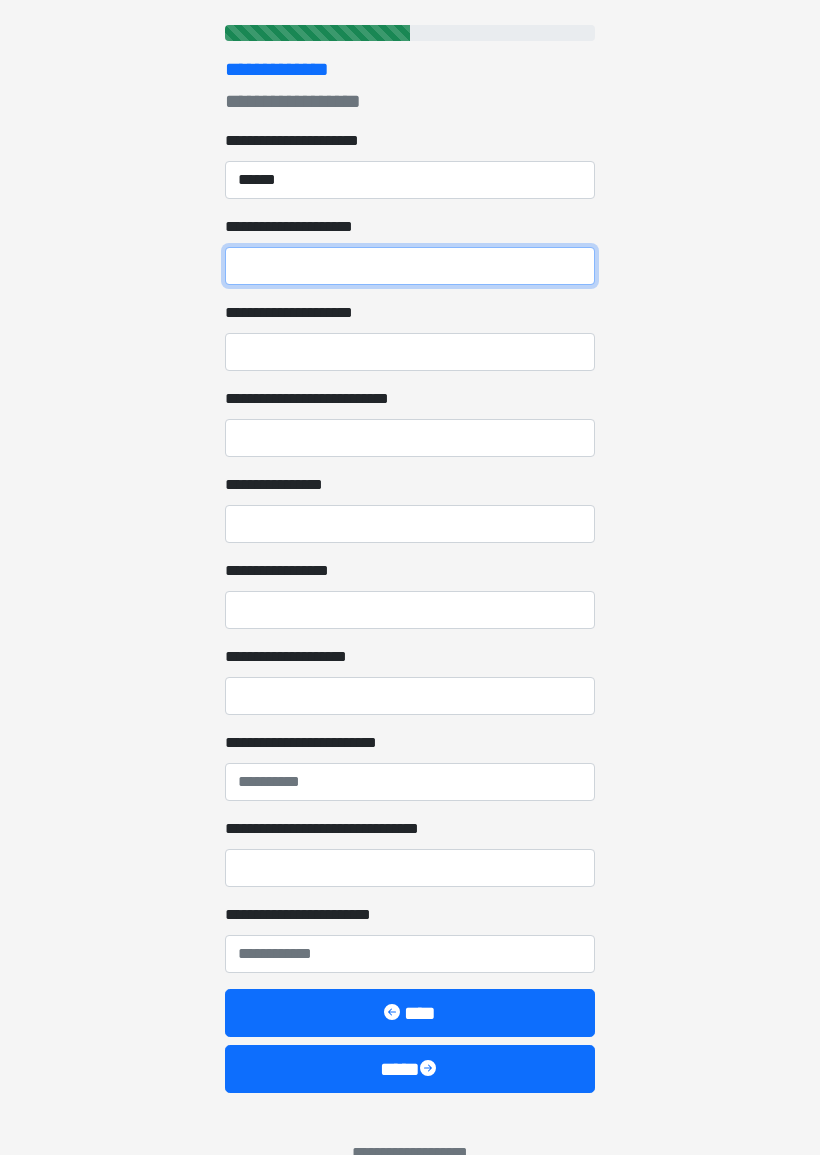 click on "**********" at bounding box center (410, 266) 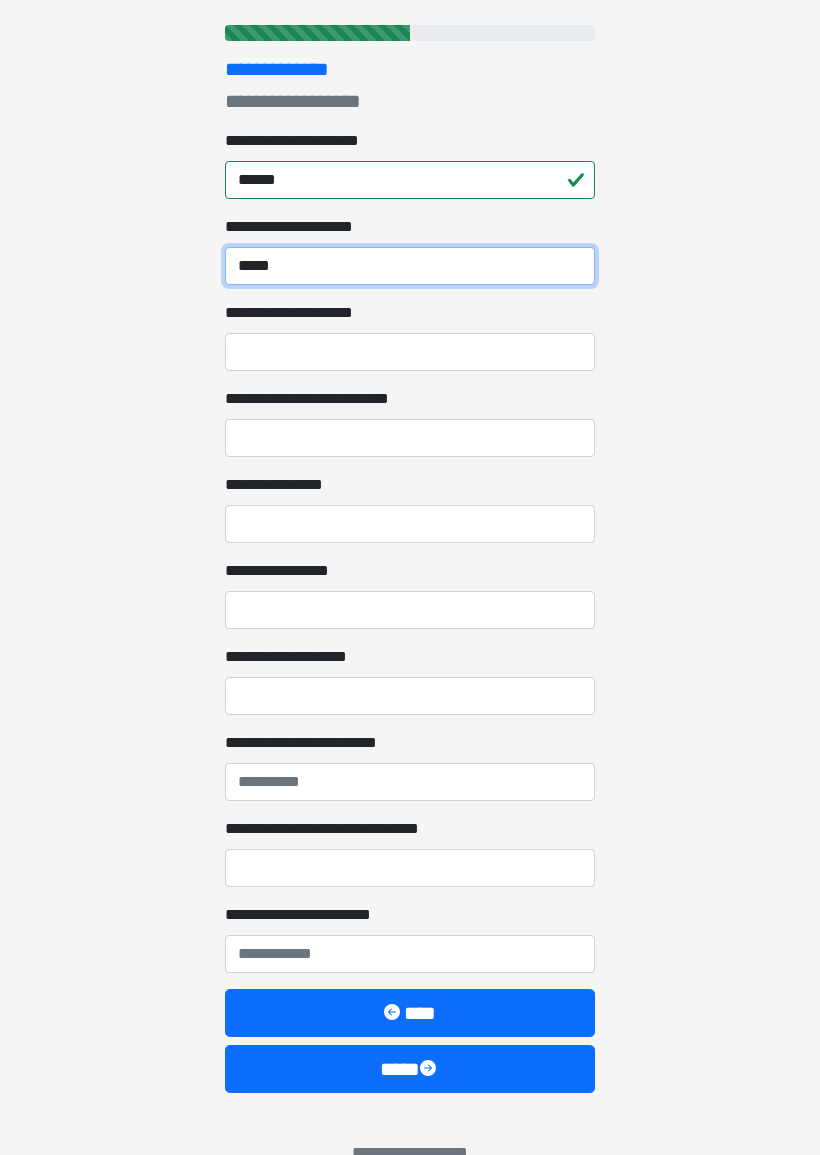type on "*****" 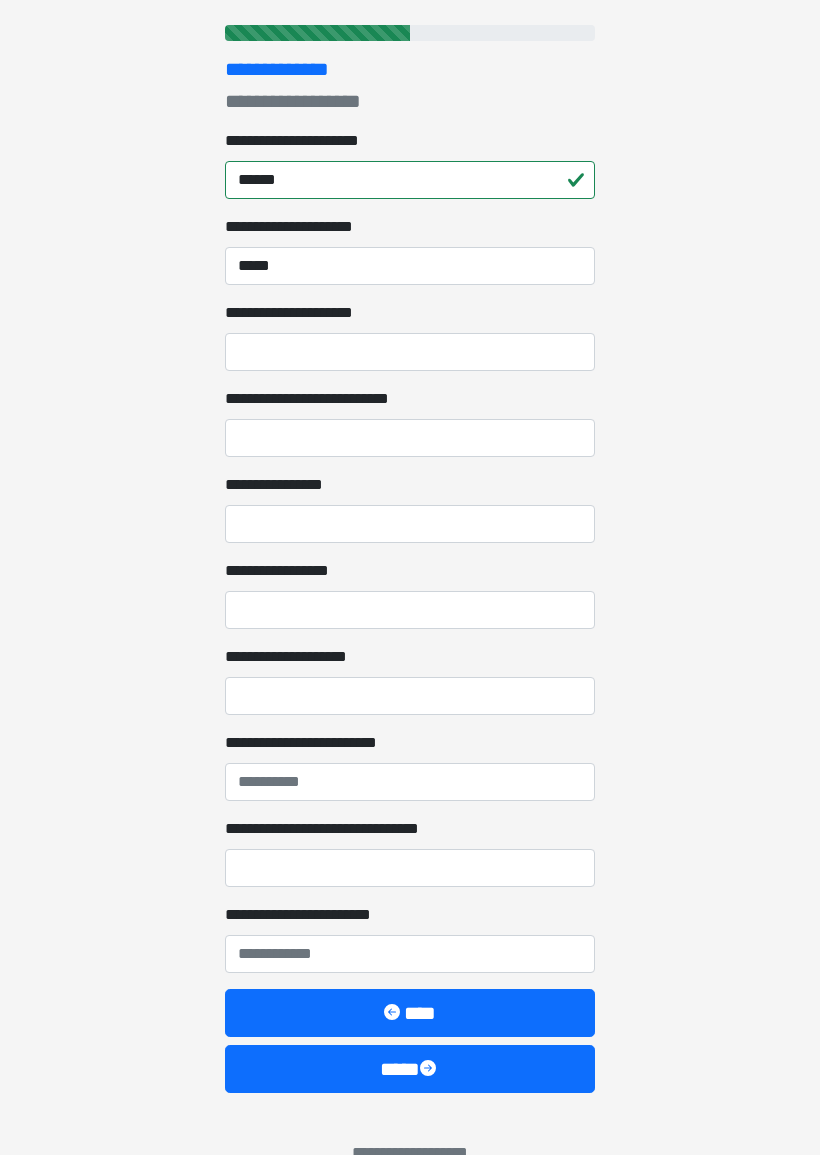 click on "**********" at bounding box center (410, 352) 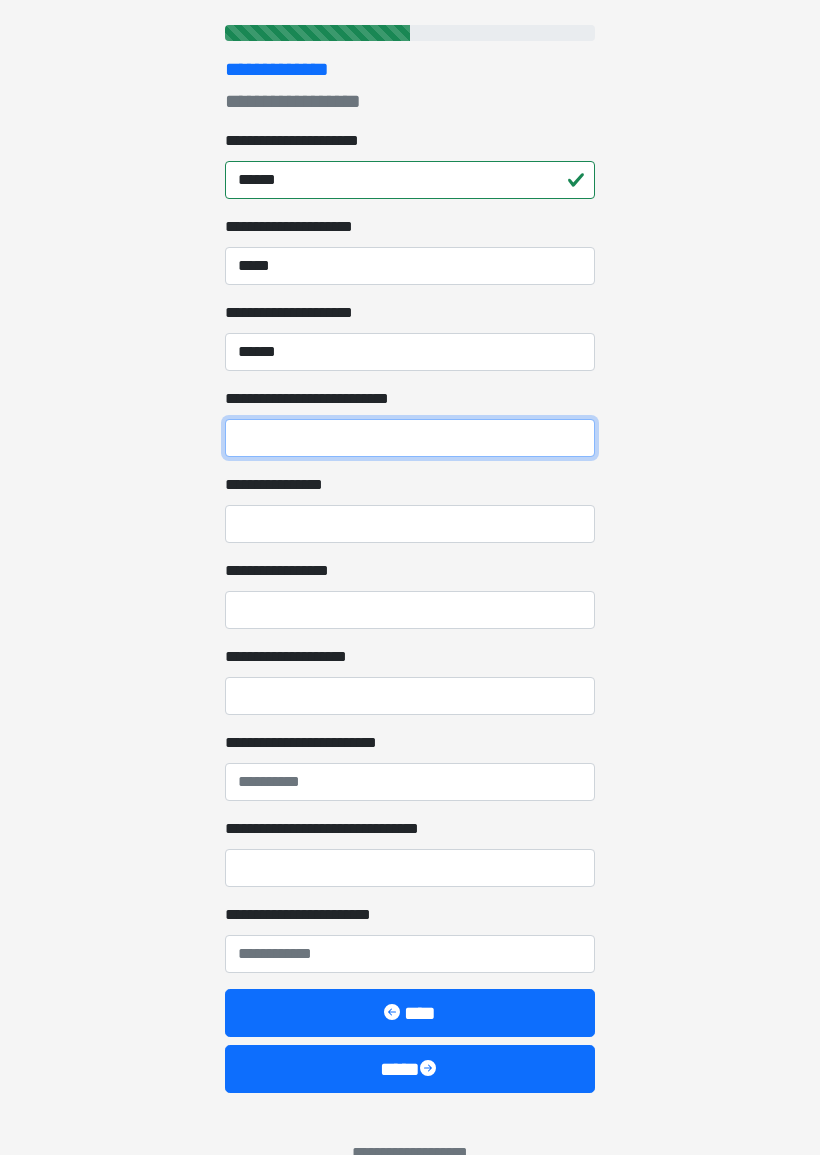 click on "**********" at bounding box center [410, 438] 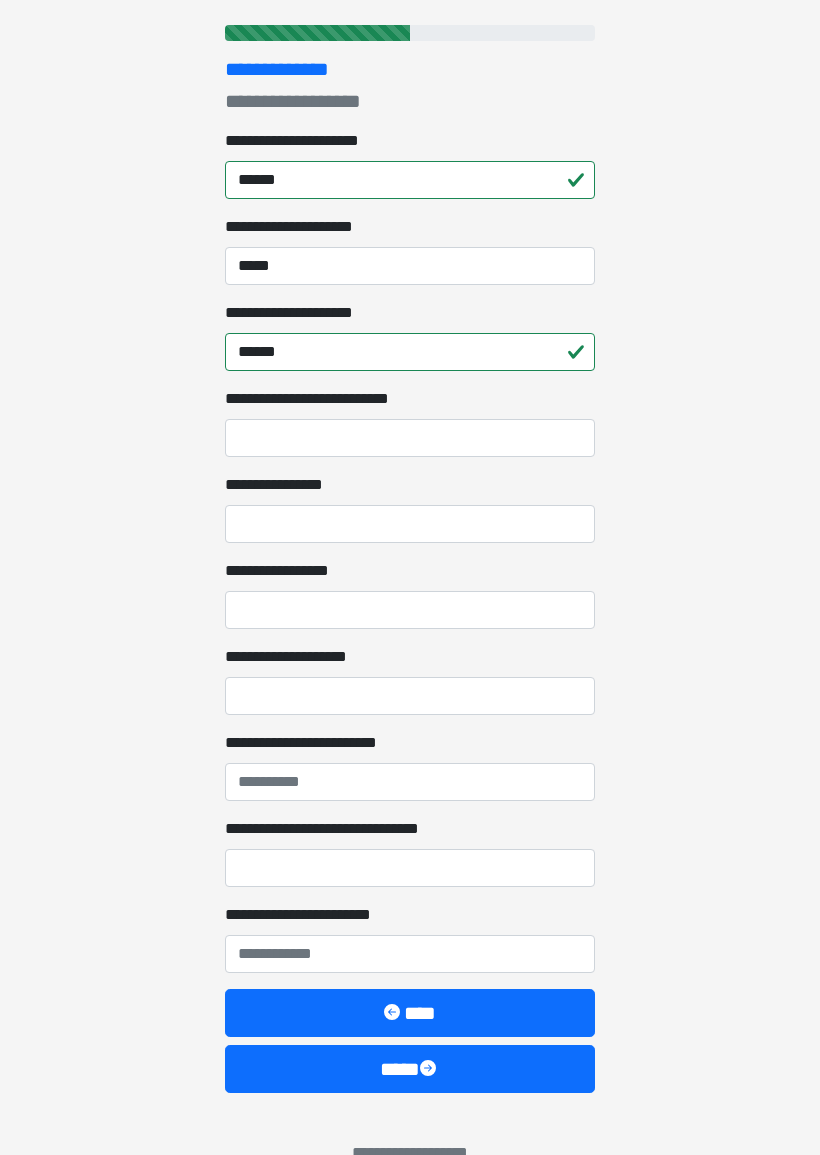 click on "******" at bounding box center (410, 352) 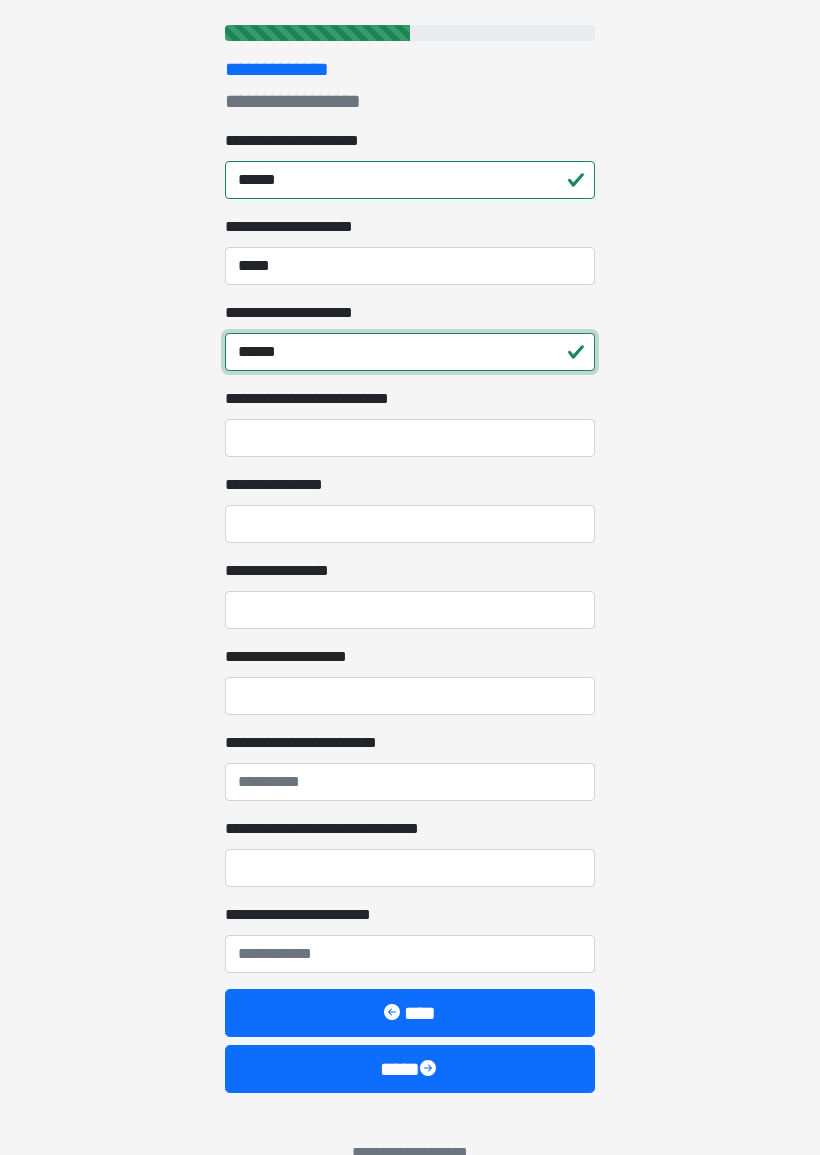 type on "******" 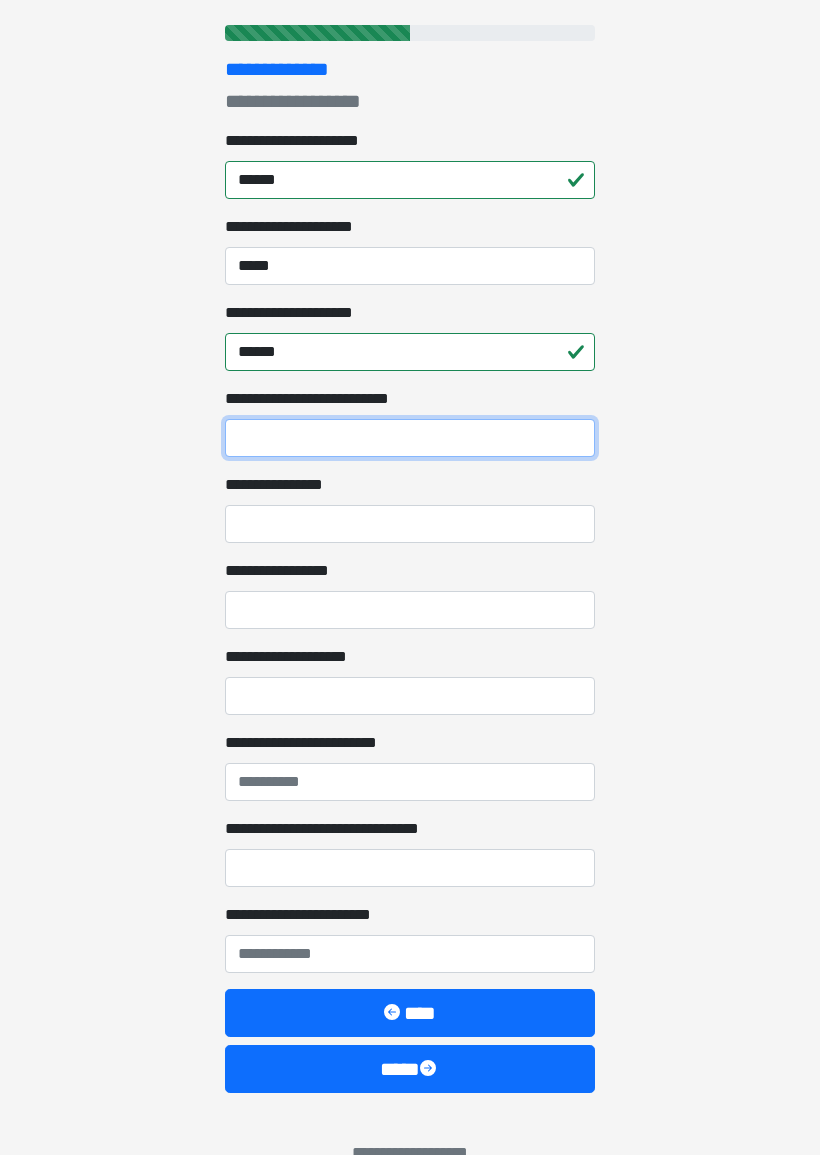 click on "**********" at bounding box center [410, 438] 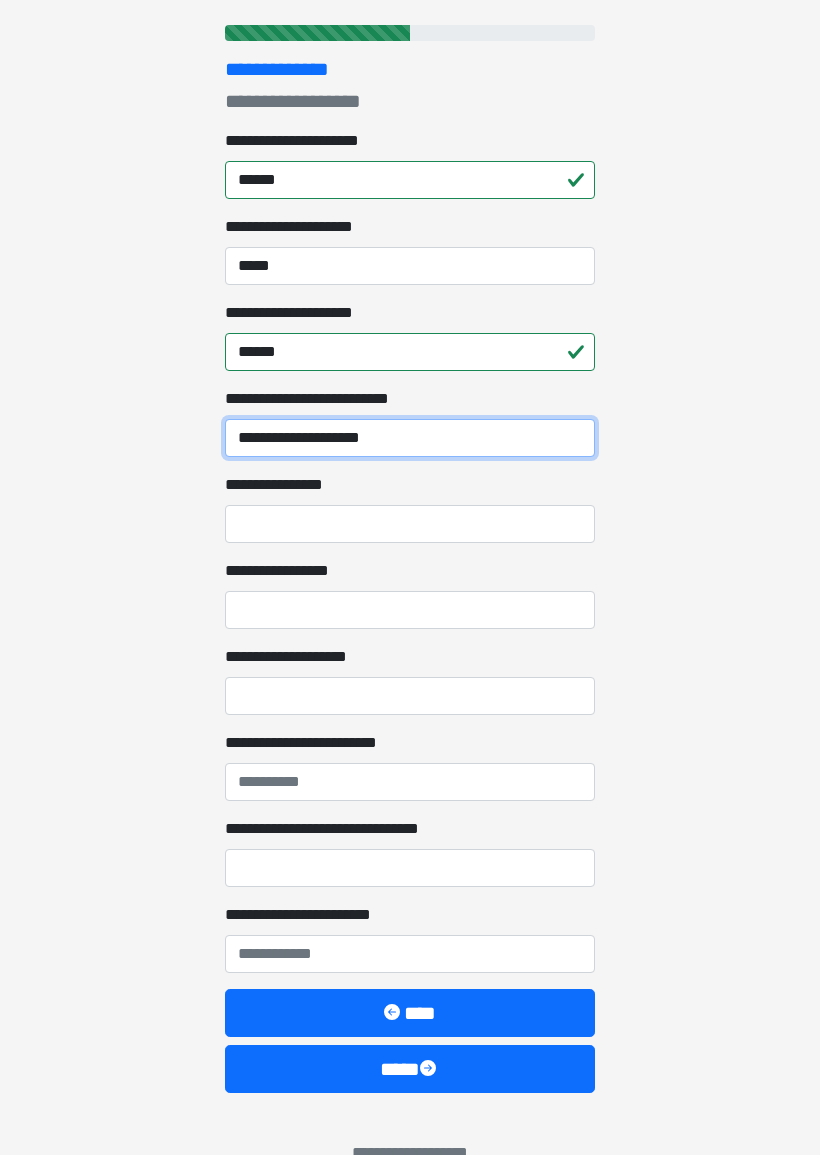 type on "**********" 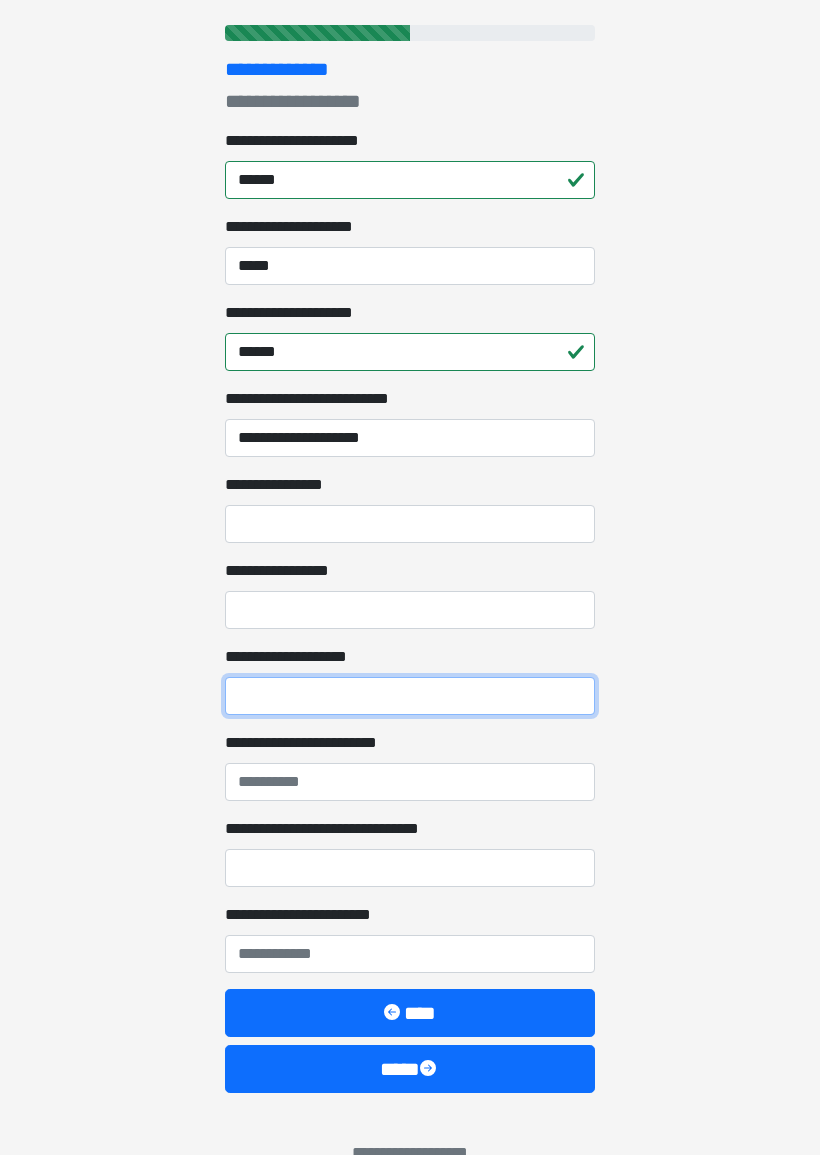 click on "**********" at bounding box center [410, 696] 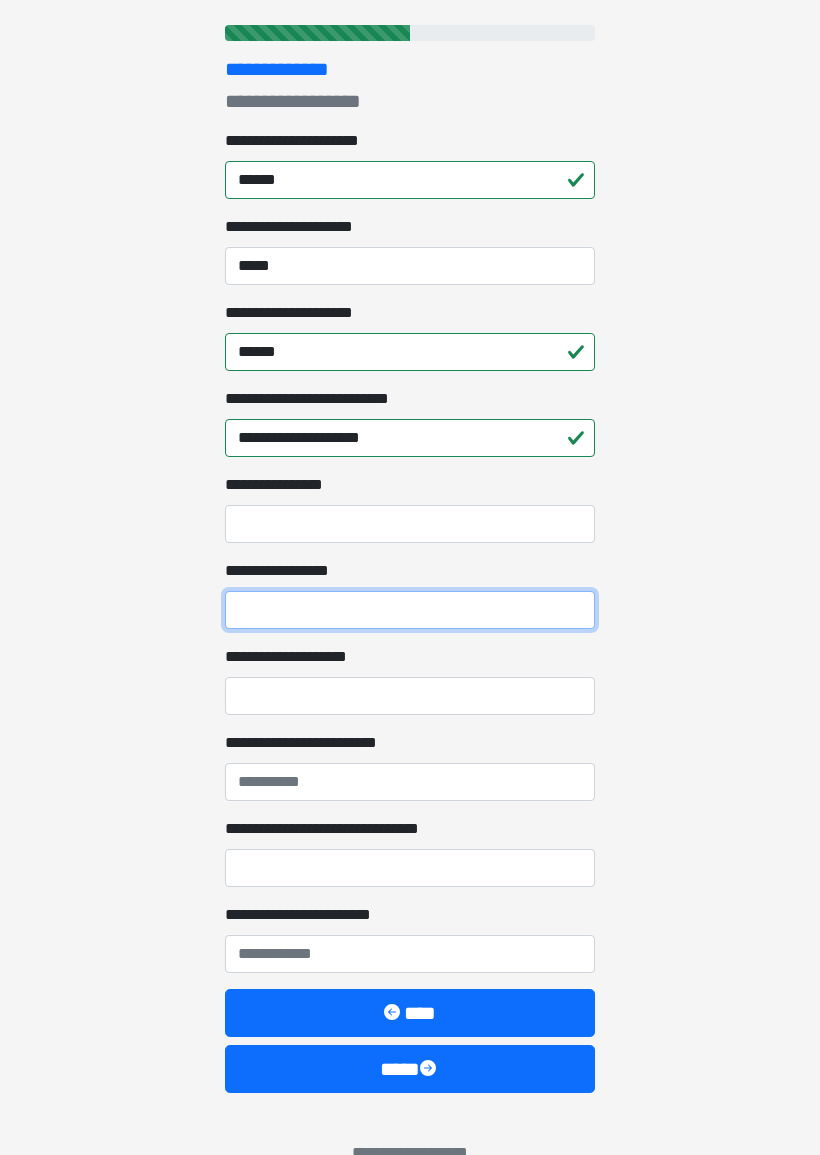 click on "**********" at bounding box center (410, 610) 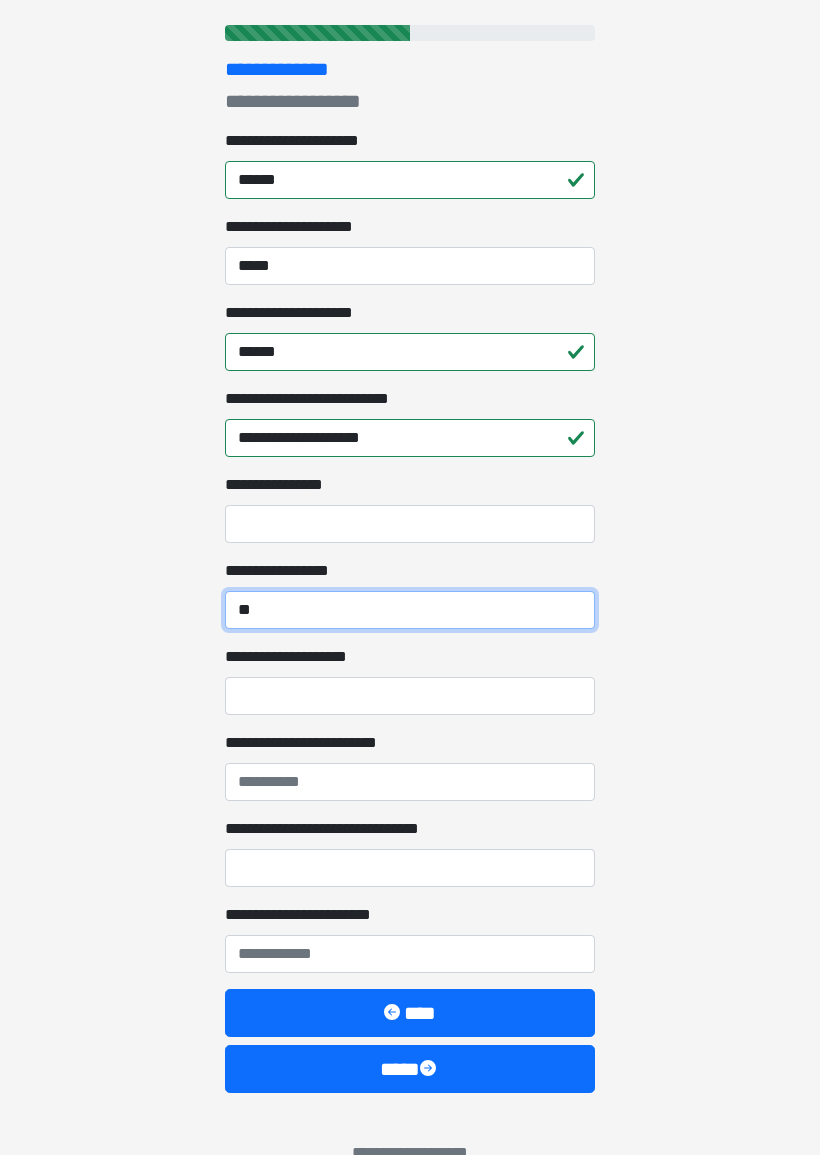 type on "**" 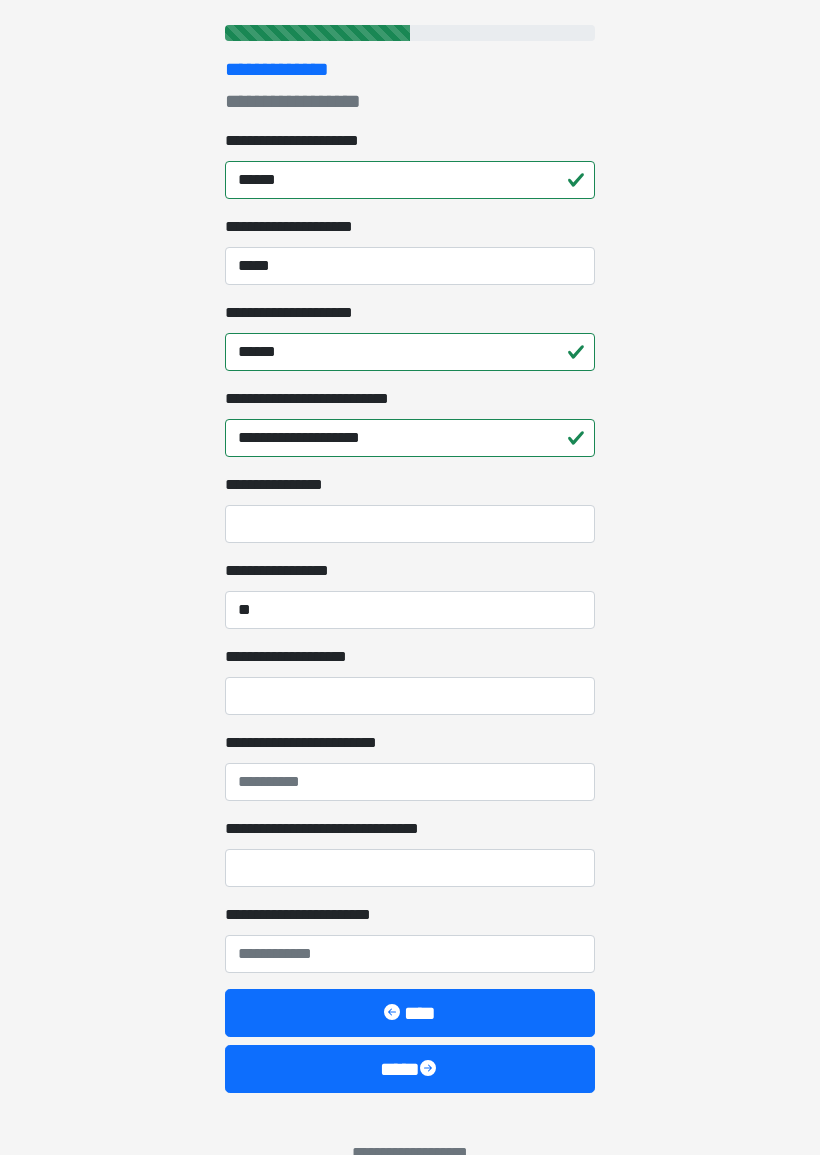 click on "**********" at bounding box center [410, 696] 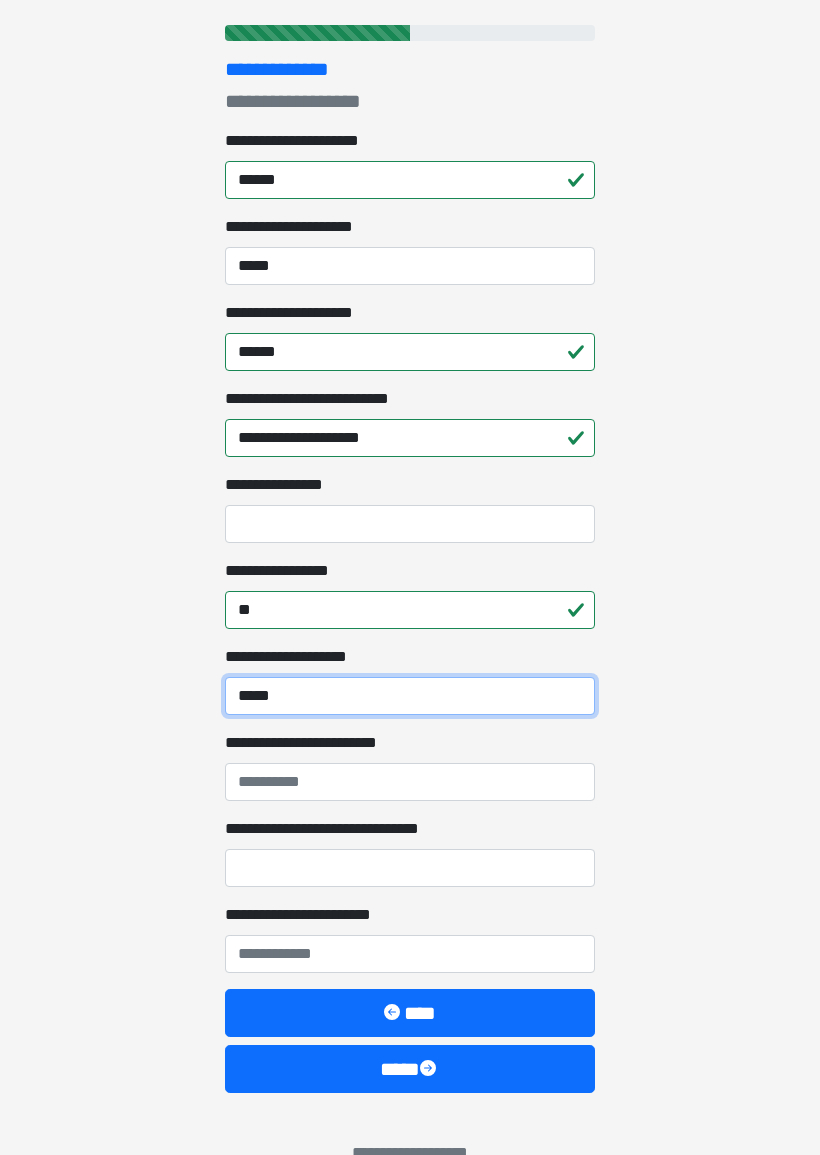 type on "*****" 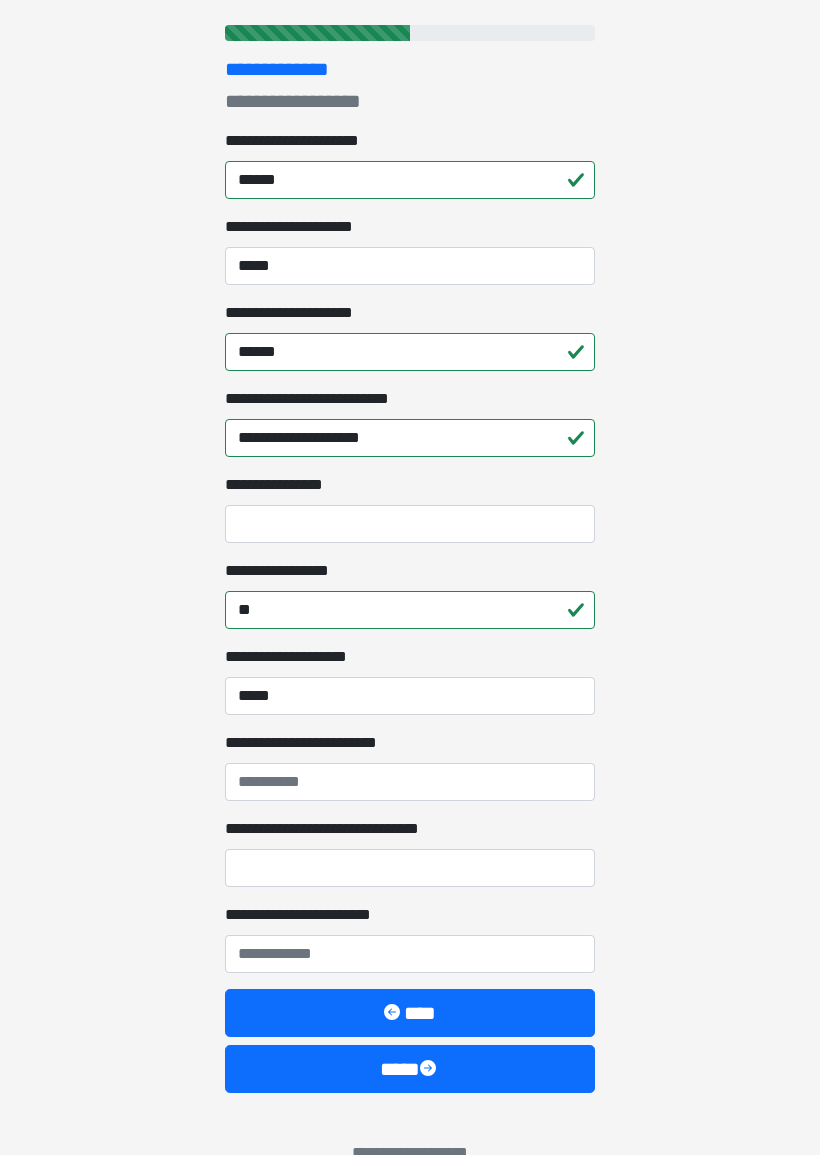 click on "**********" at bounding box center [410, 524] 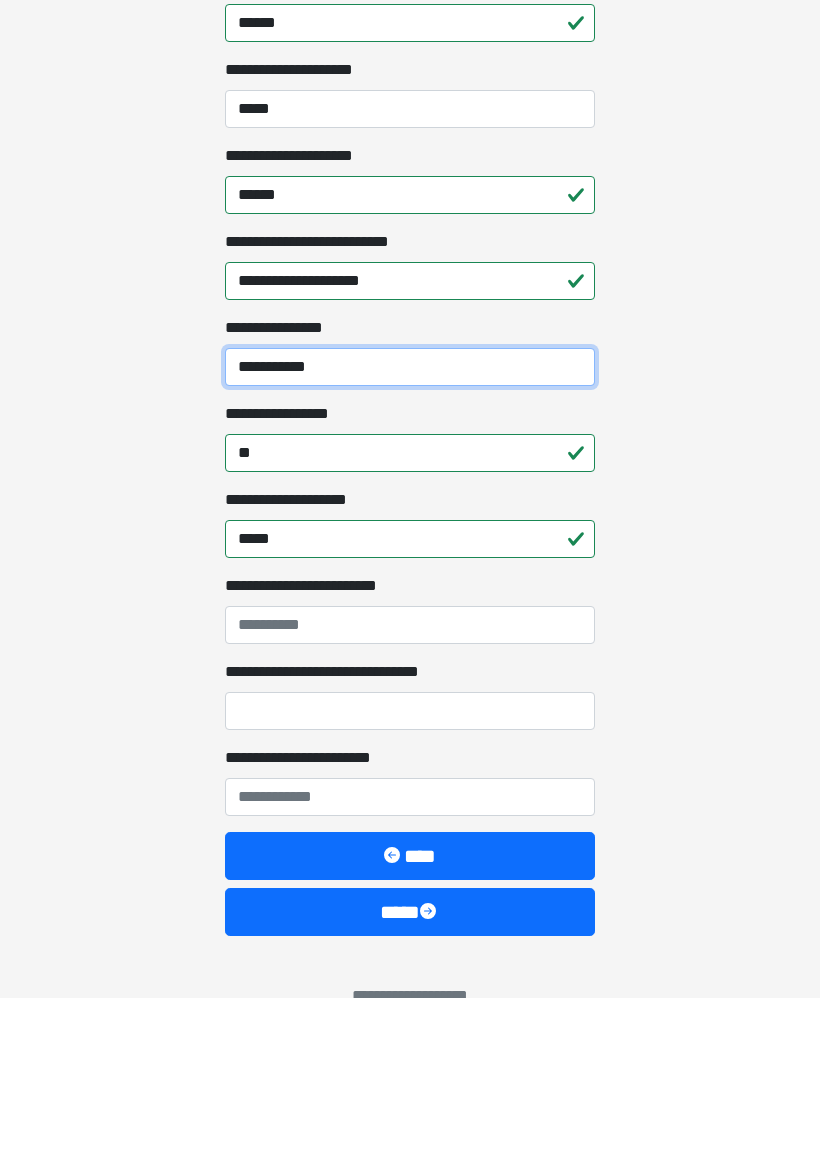 type on "**********" 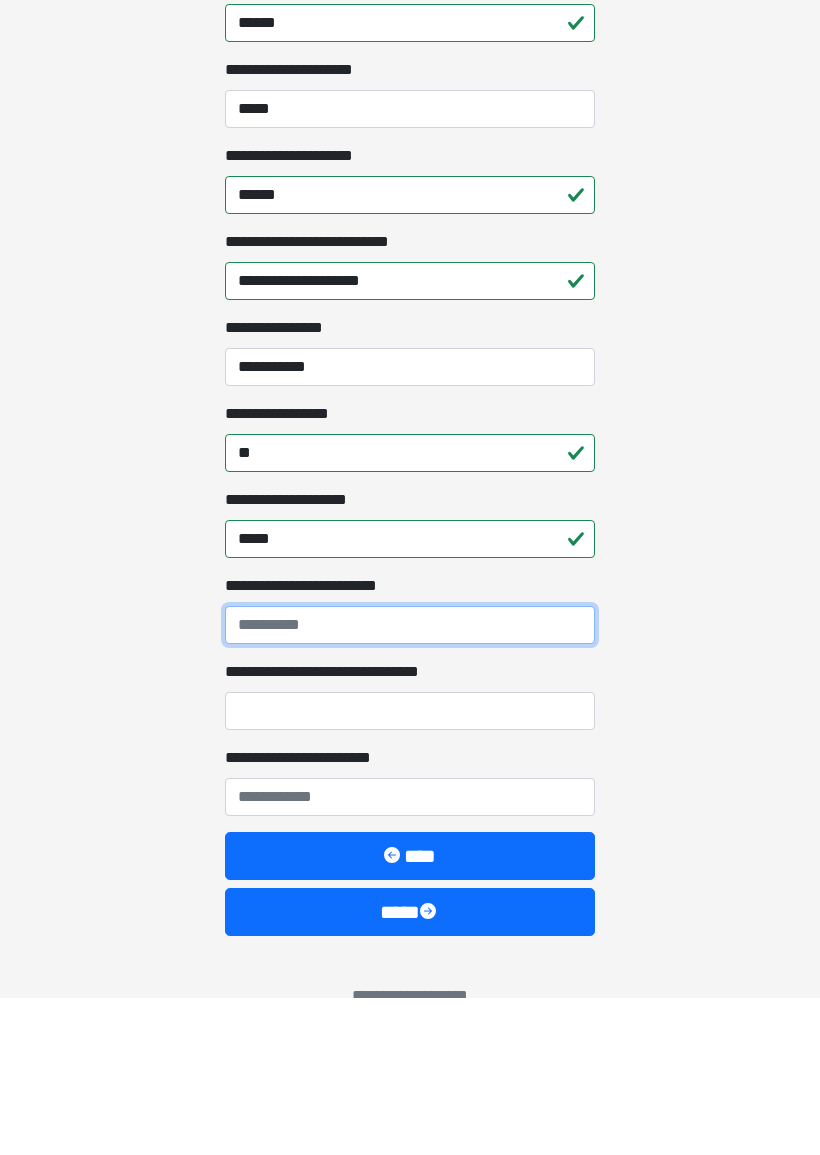 click on "**********" at bounding box center [410, 782] 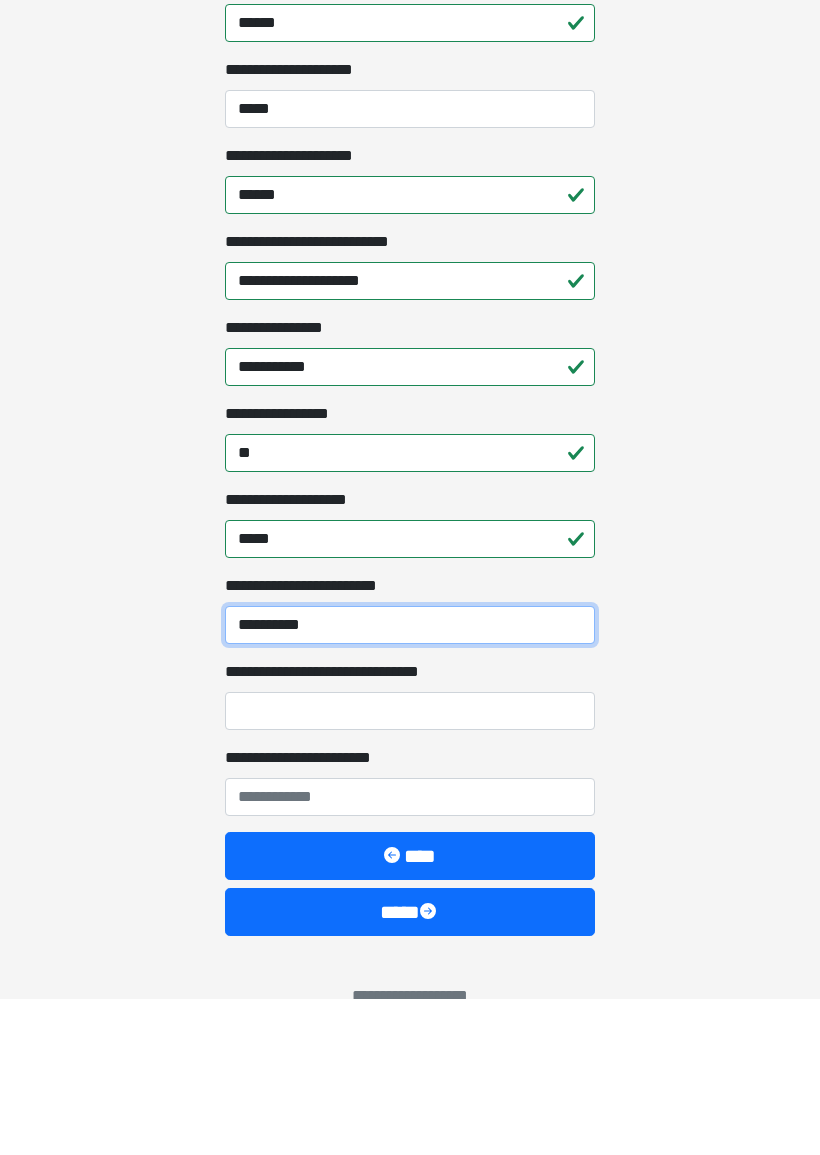 type on "**********" 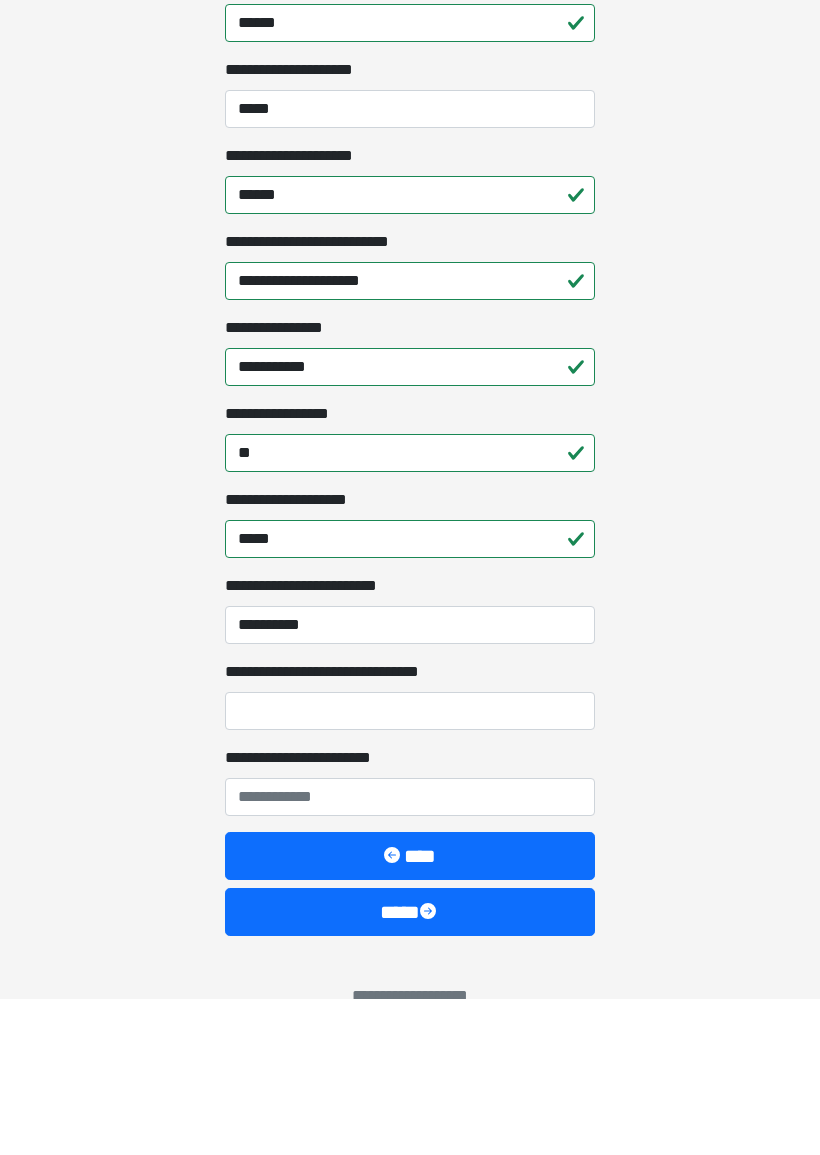 click on "**********" at bounding box center [410, 244] 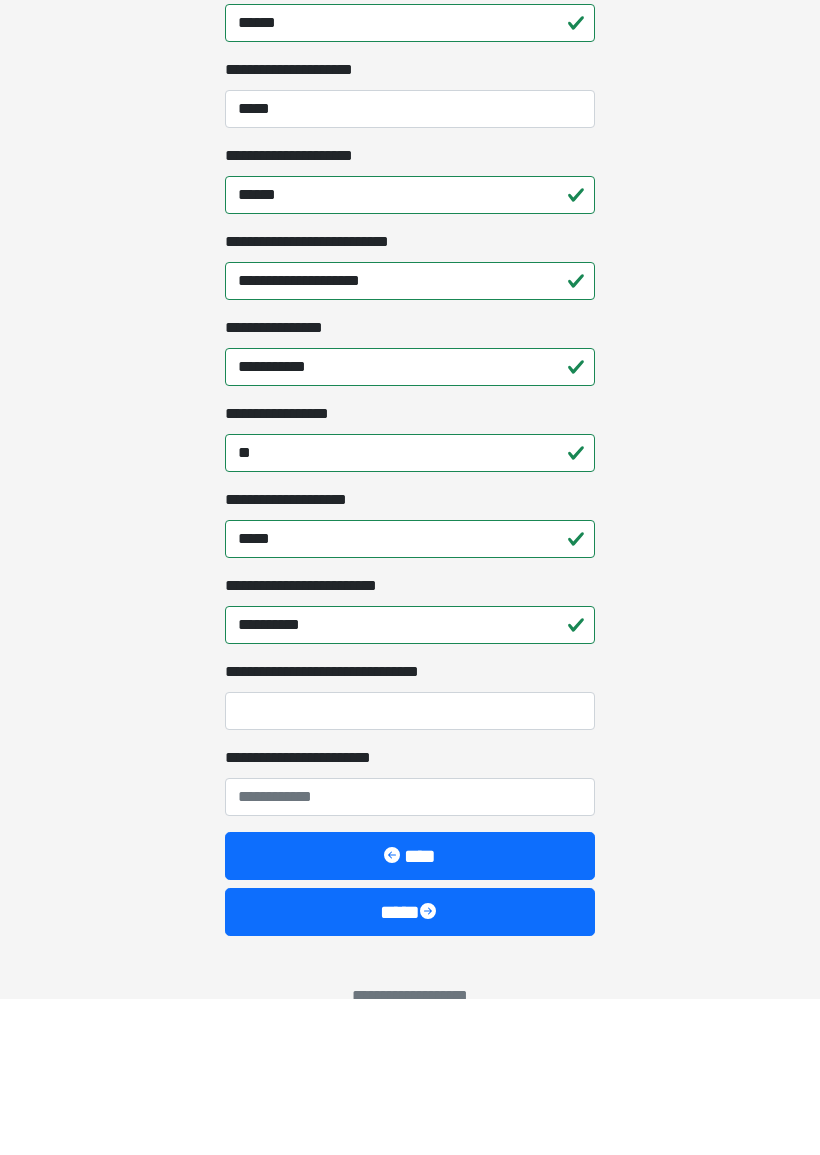 scroll, scrollTop: 374, scrollLeft: 0, axis: vertical 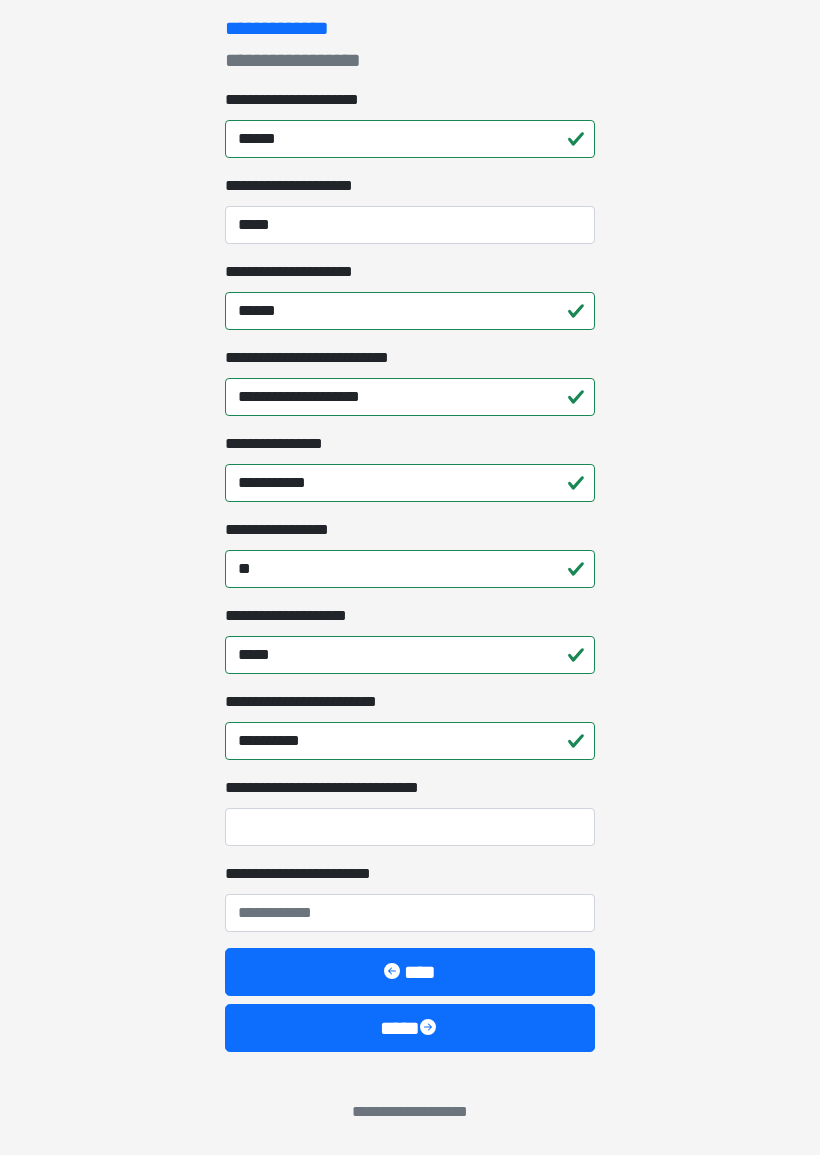 click on "**********" at bounding box center [410, 827] 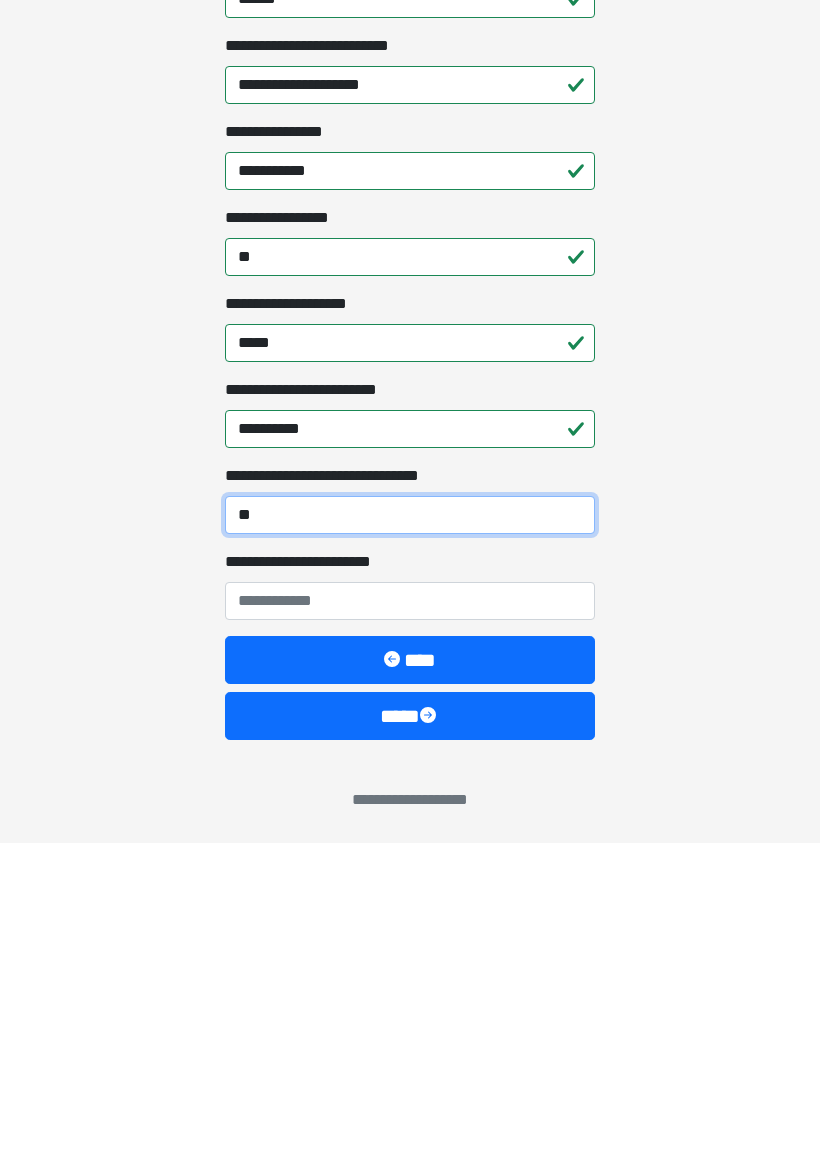 type on "*" 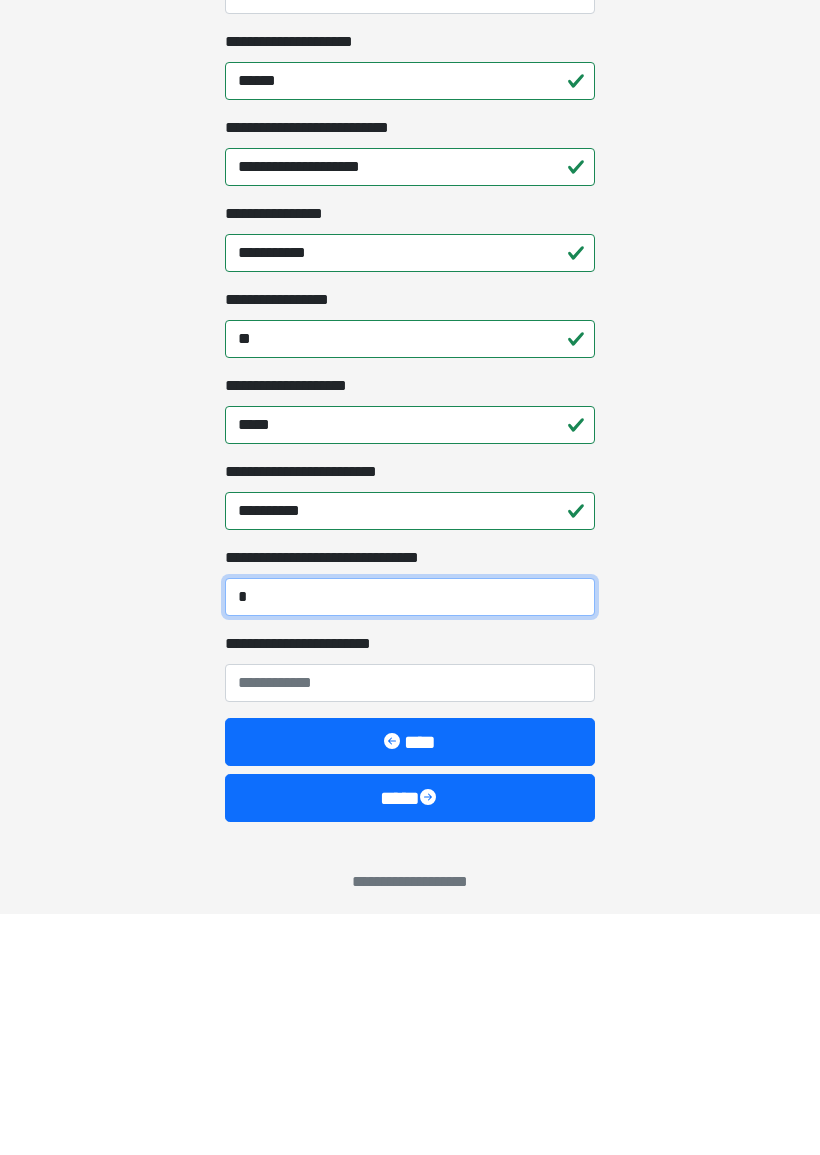 scroll, scrollTop: 374, scrollLeft: 0, axis: vertical 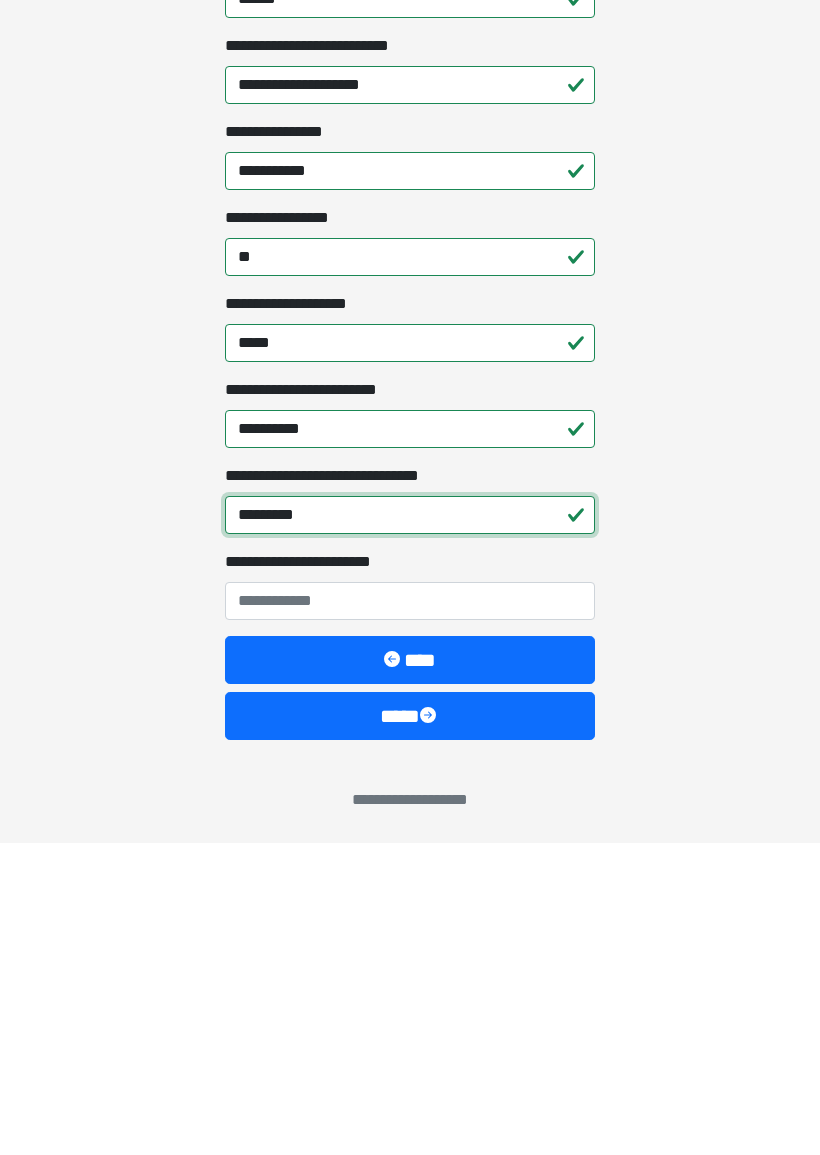 type on "*********" 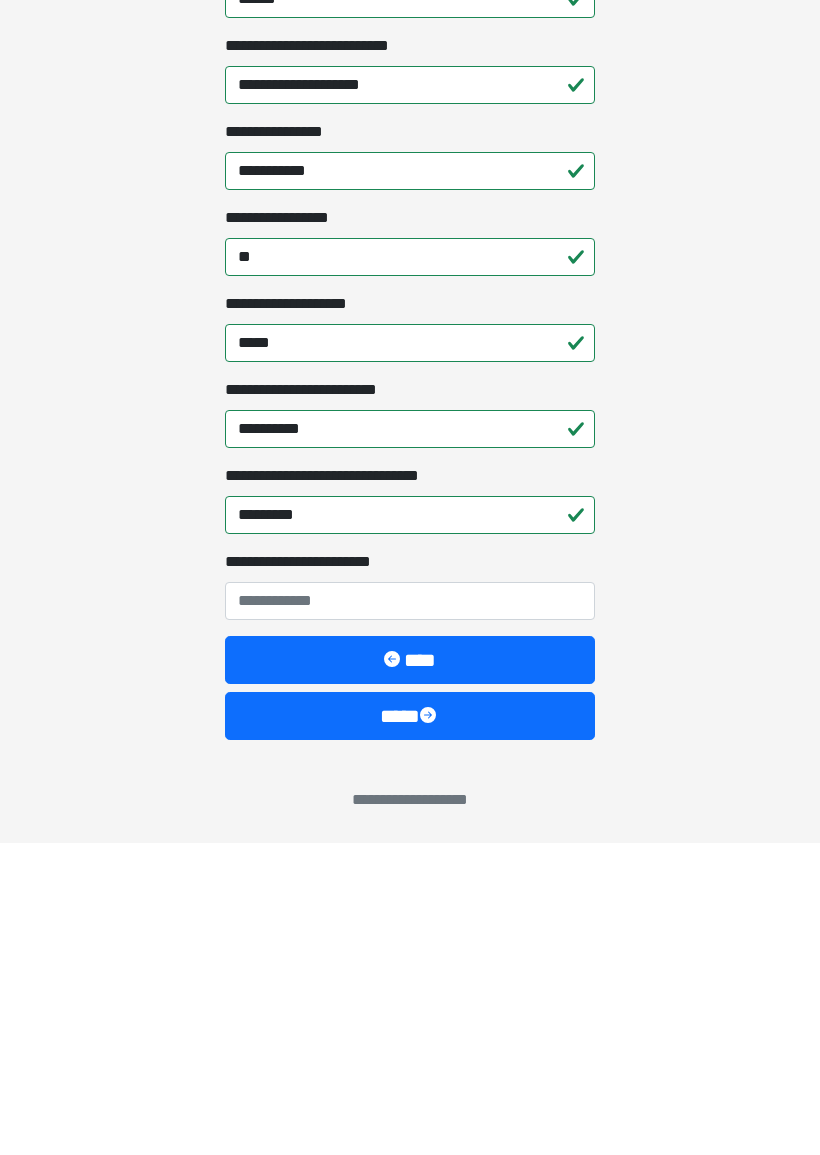 click on "**********" at bounding box center (410, 913) 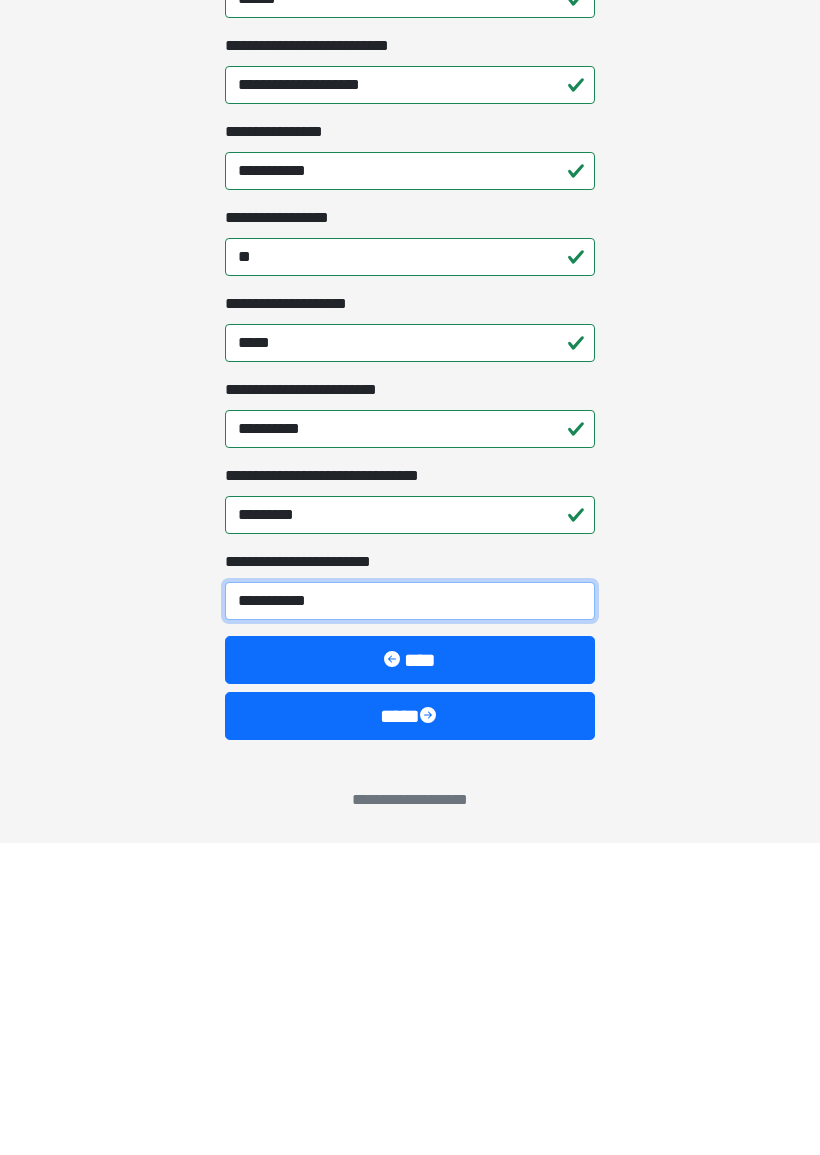 type on "**********" 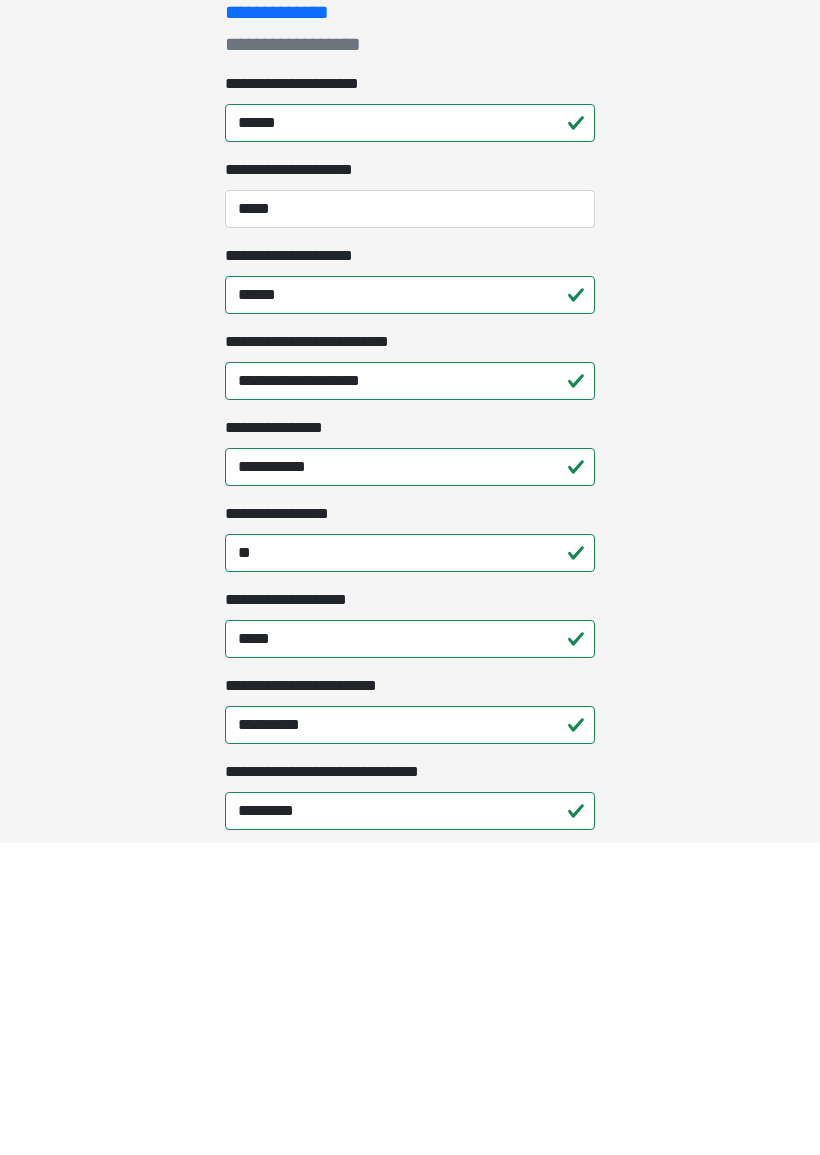 scroll, scrollTop: 374, scrollLeft: 0, axis: vertical 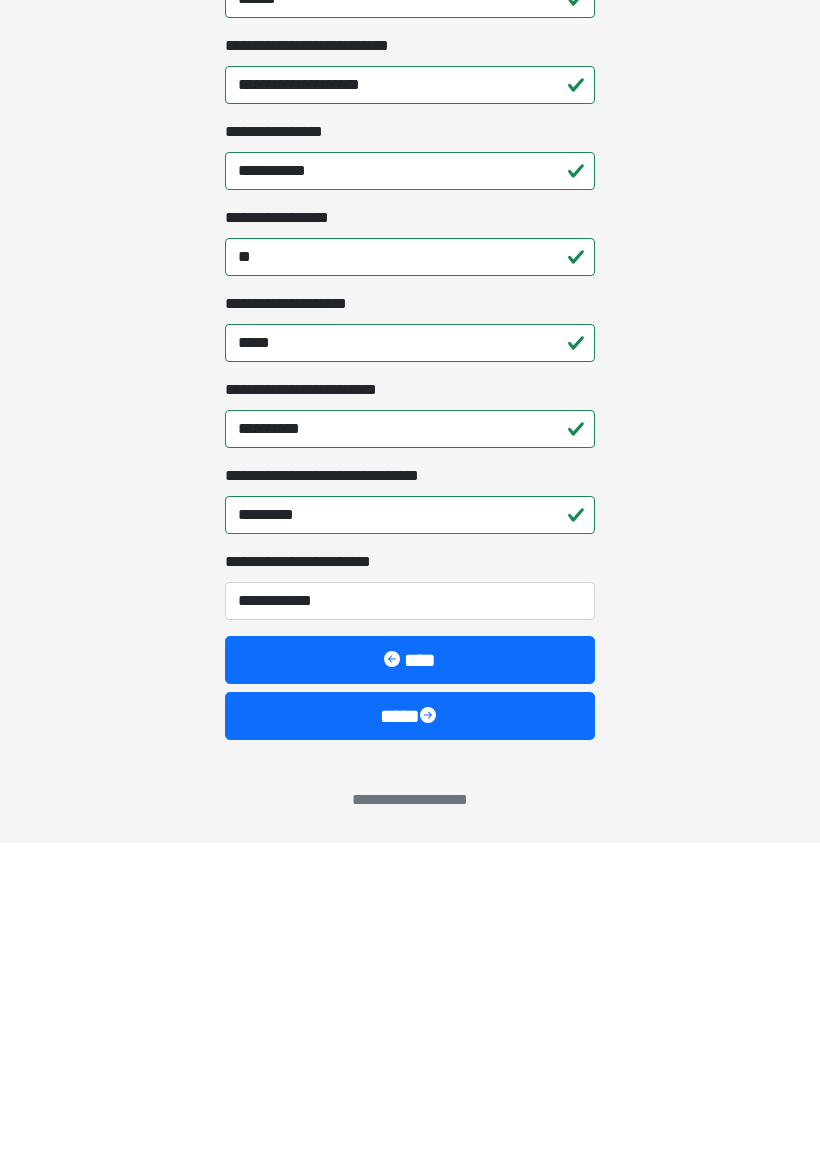click on "****" at bounding box center (410, 1028) 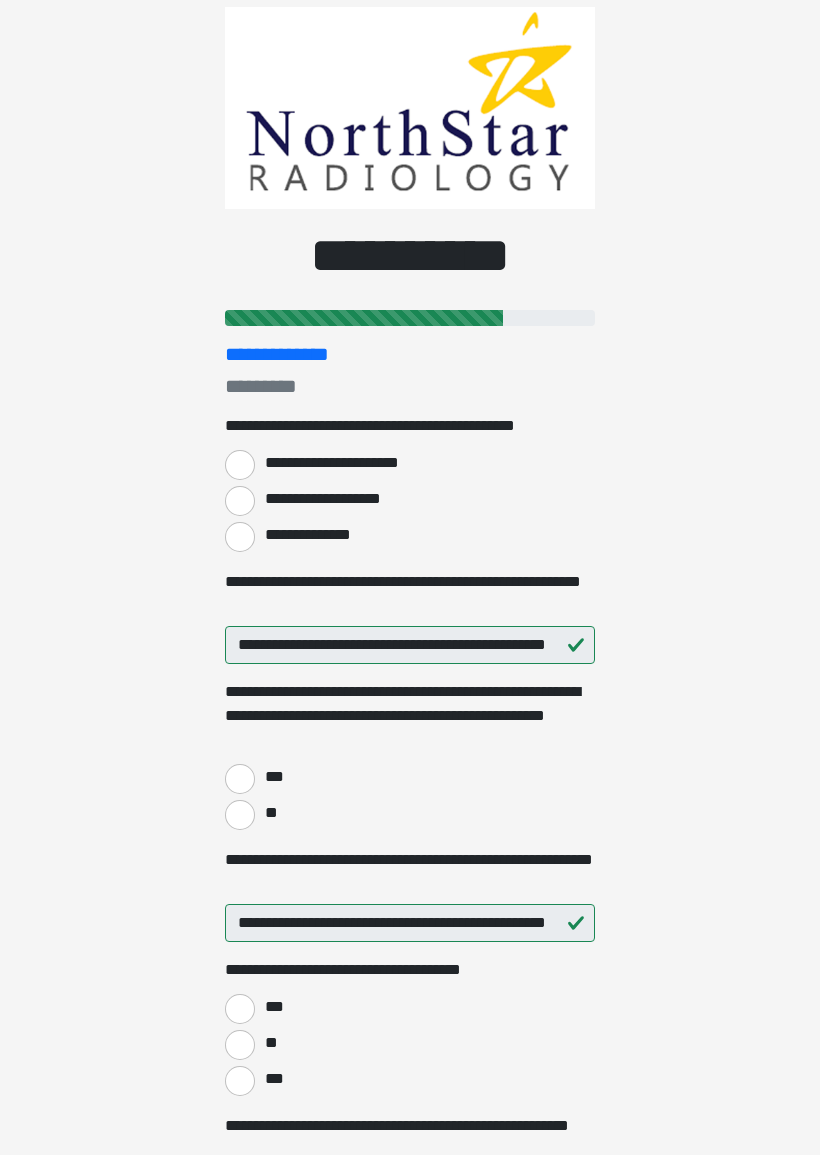 scroll, scrollTop: 0, scrollLeft: 0, axis: both 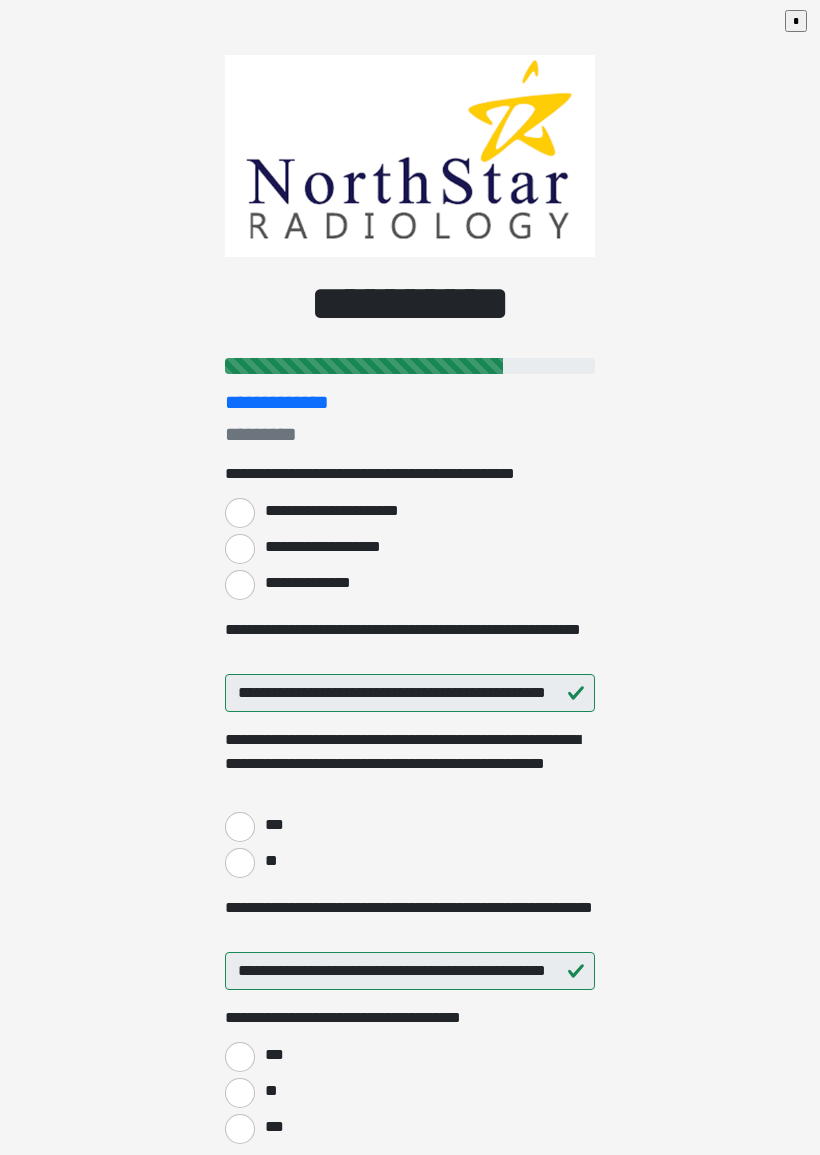click on "**********" at bounding box center [240, 585] 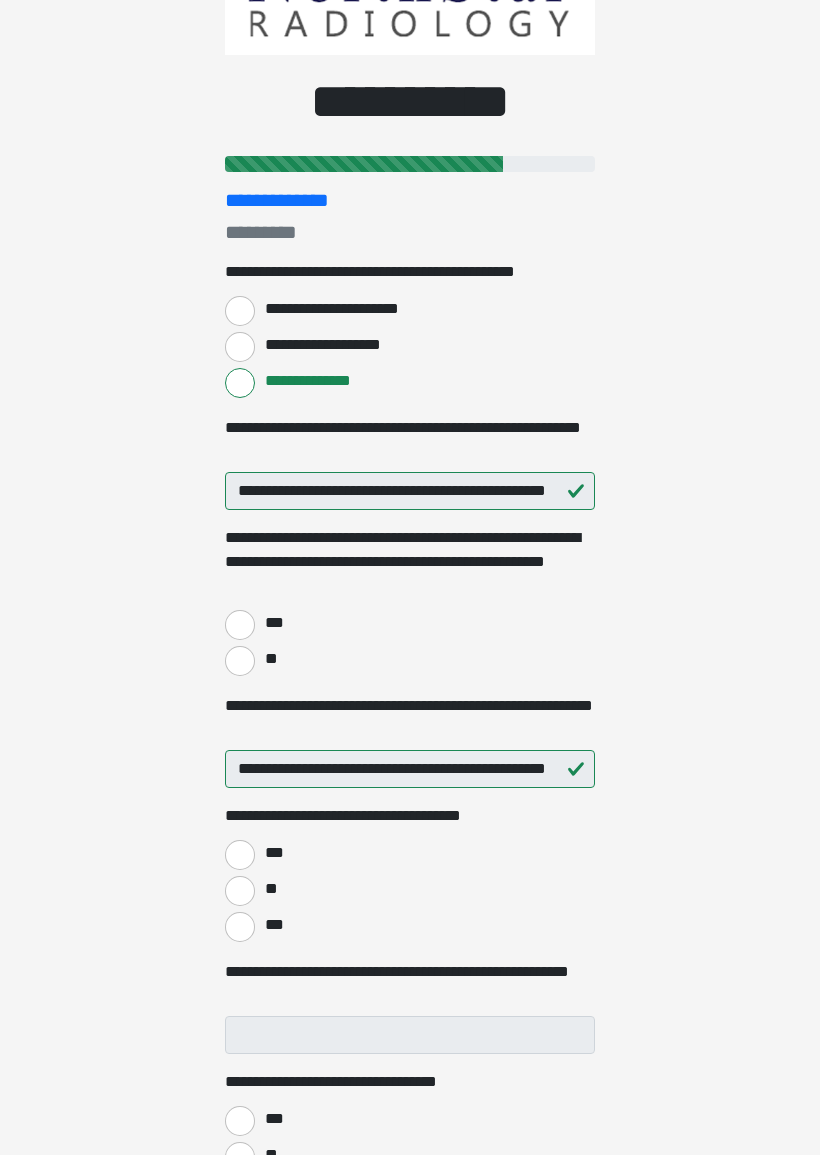 scroll, scrollTop: 203, scrollLeft: 0, axis: vertical 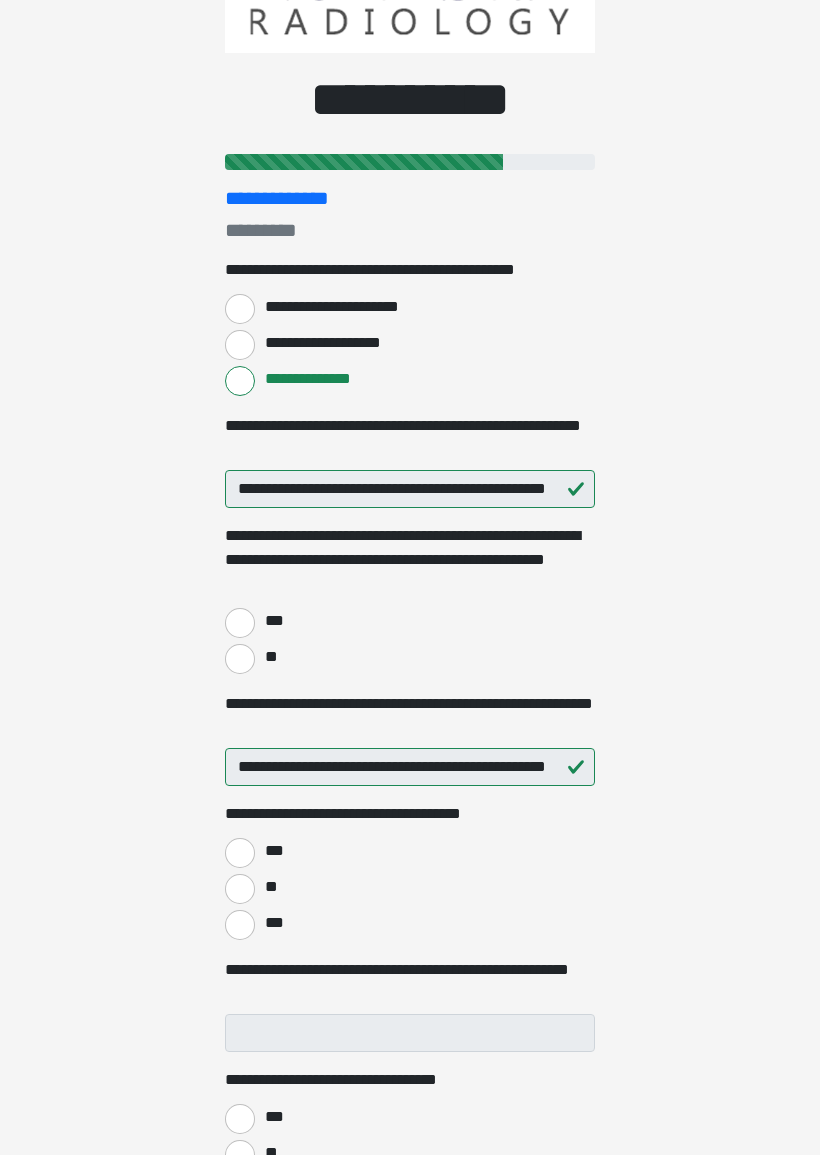 click on "***" at bounding box center (240, 624) 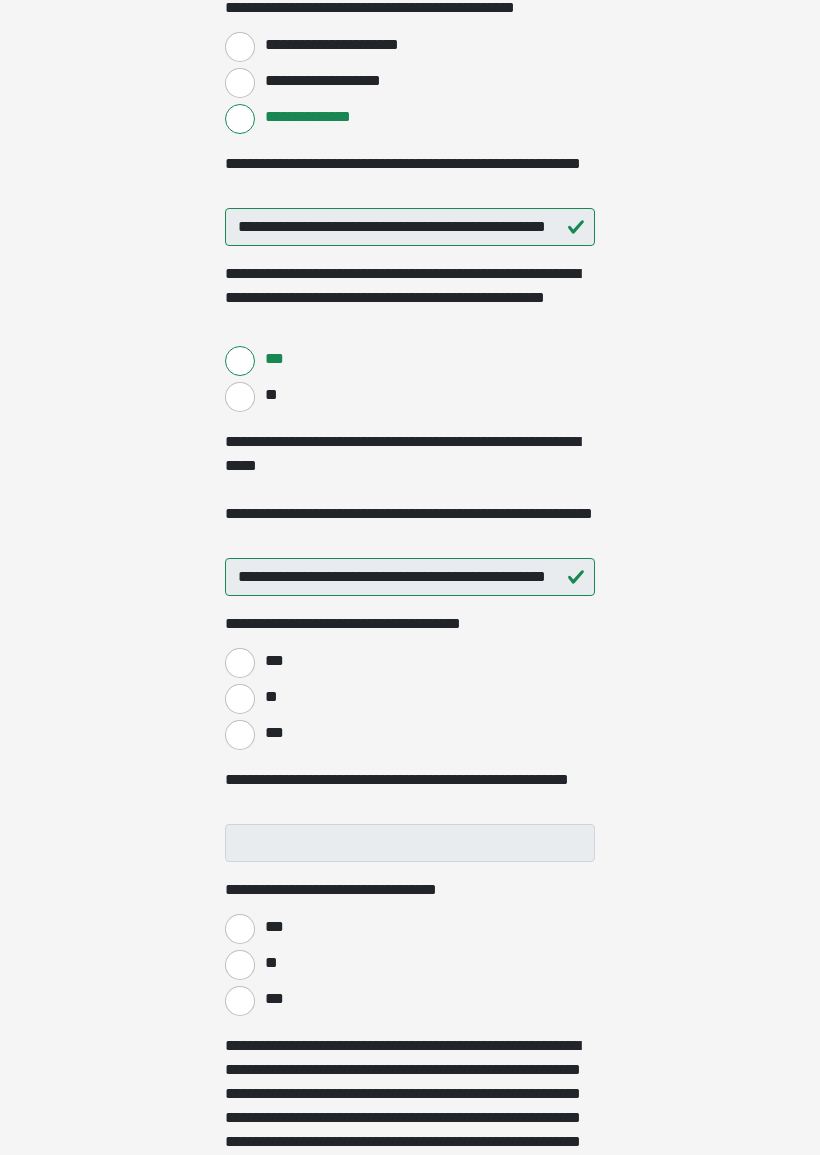 scroll, scrollTop: 474, scrollLeft: 0, axis: vertical 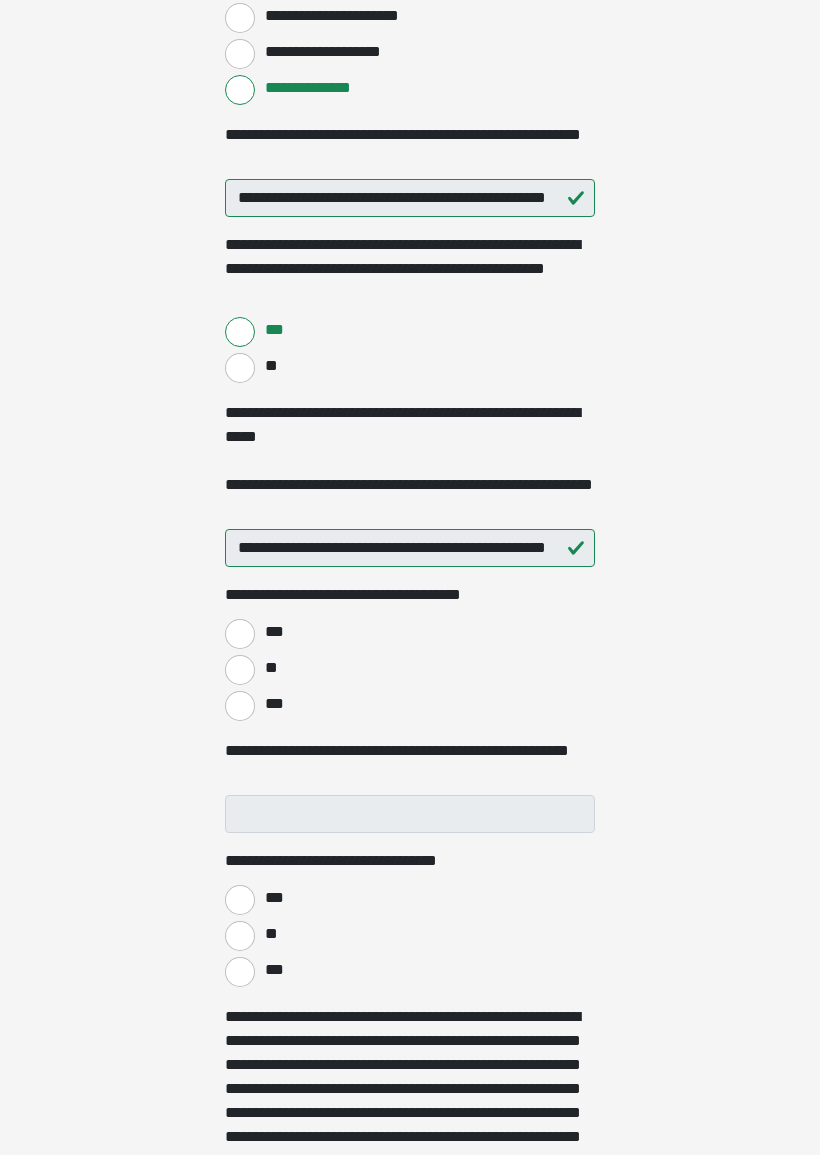 click on "***" at bounding box center [240, 635] 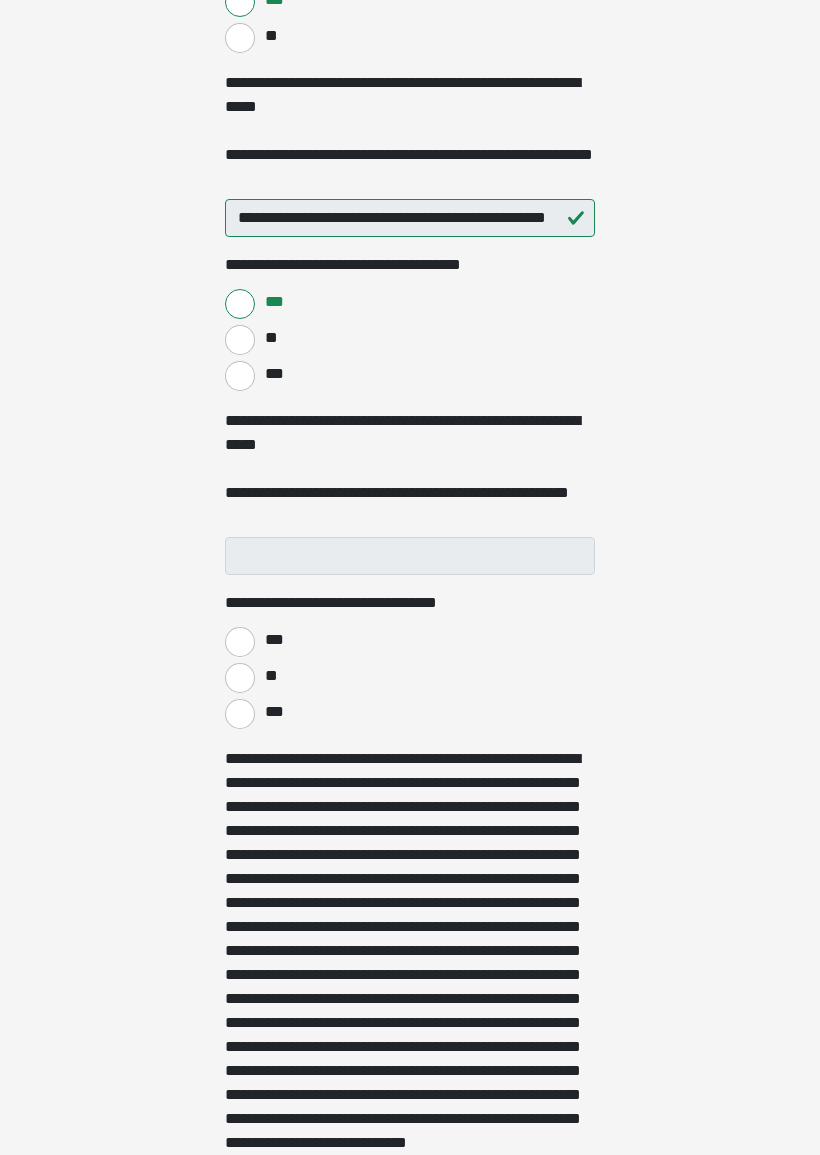 scroll, scrollTop: 826, scrollLeft: 0, axis: vertical 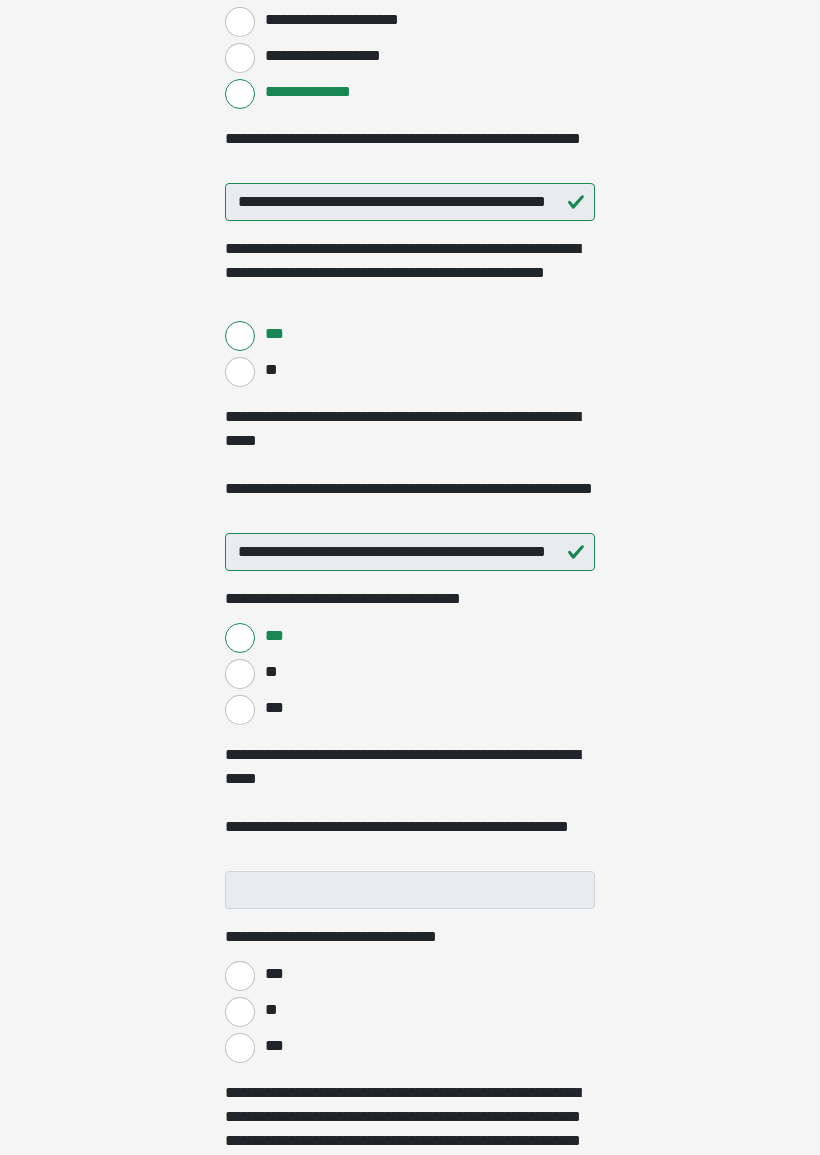 click on "**" at bounding box center [240, 675] 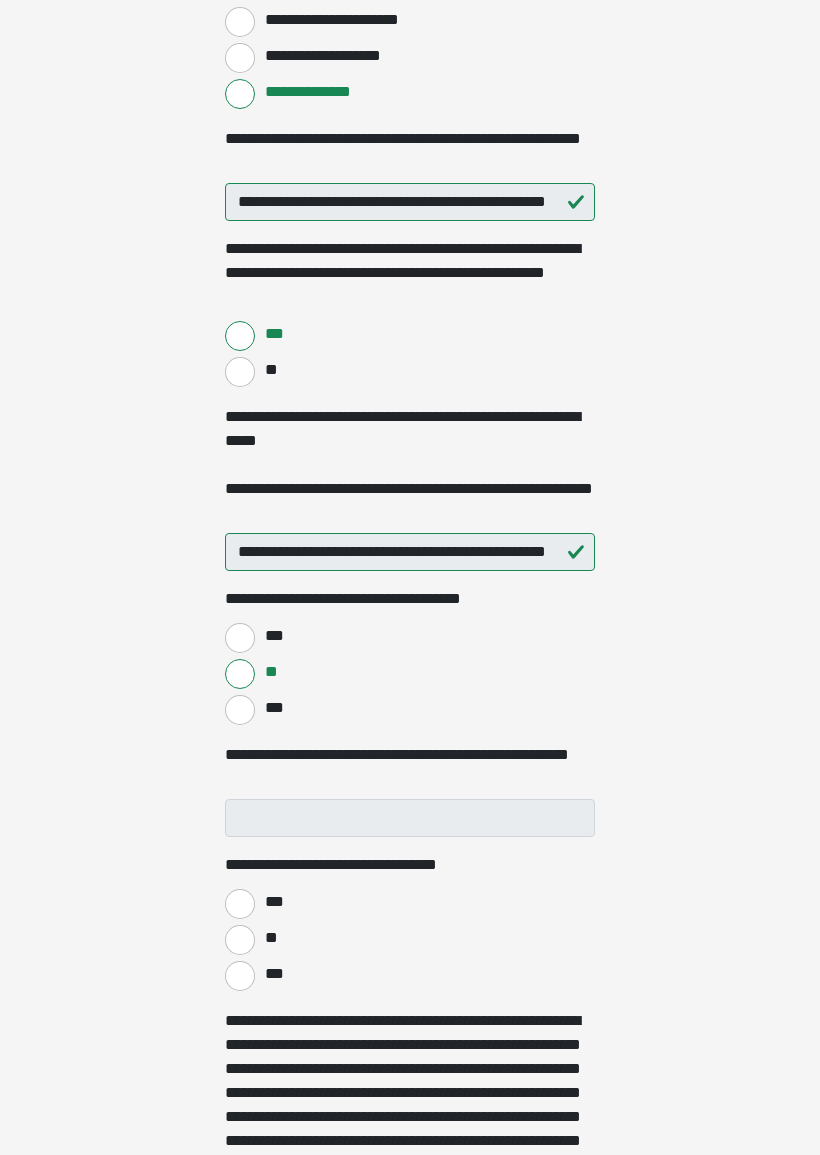 click on "**" at bounding box center [240, 372] 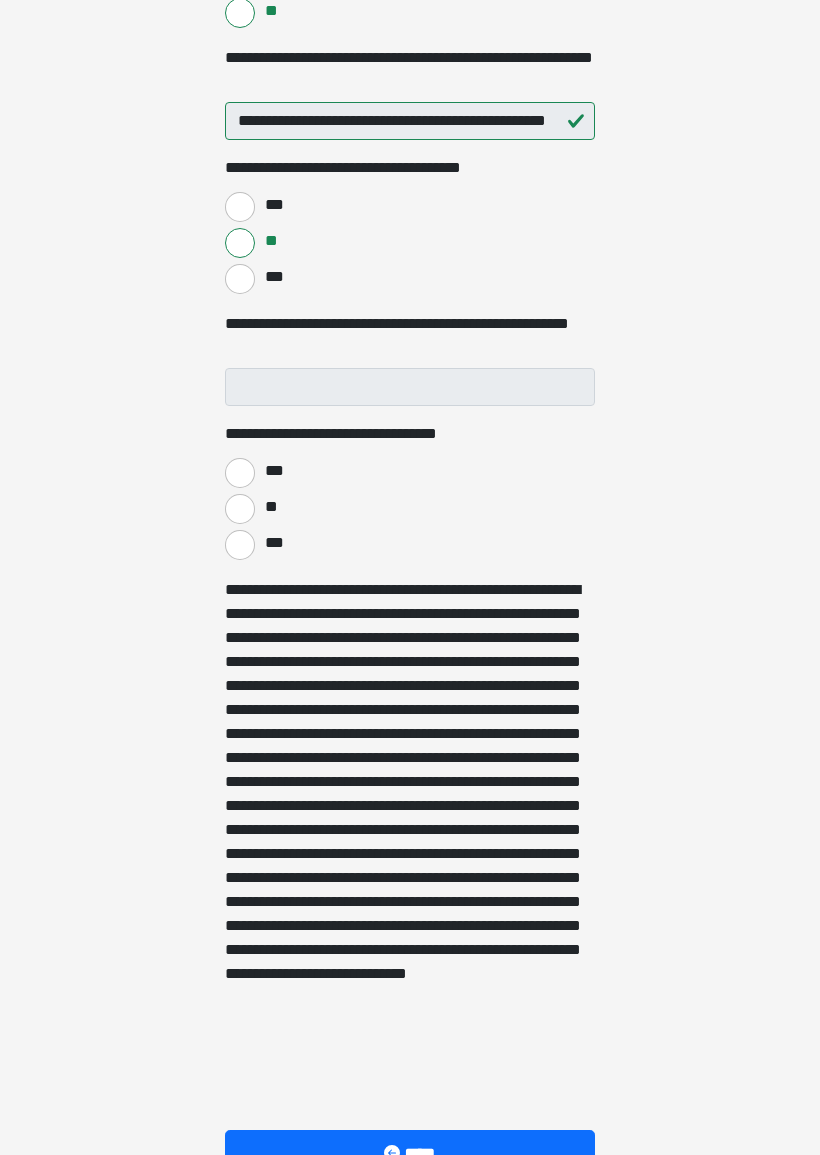 scroll, scrollTop: 850, scrollLeft: 0, axis: vertical 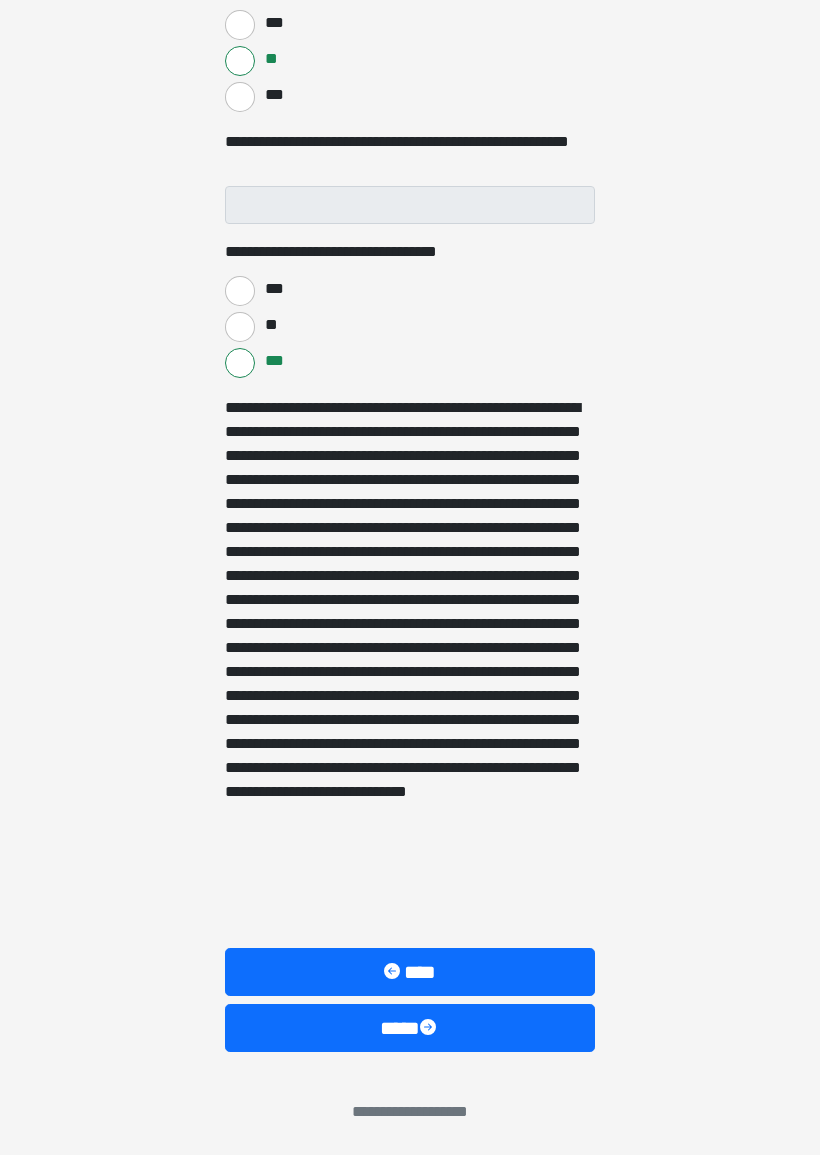 click on "****" at bounding box center (410, 1028) 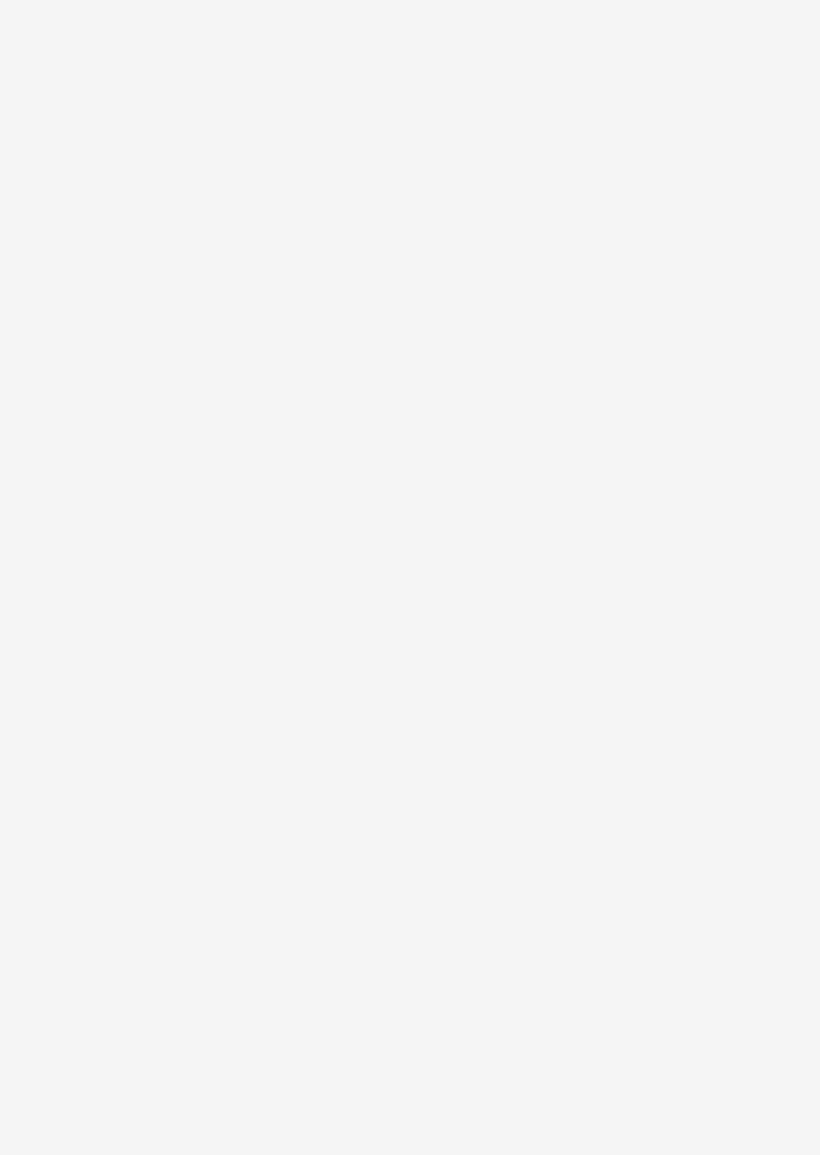scroll, scrollTop: 0, scrollLeft: 0, axis: both 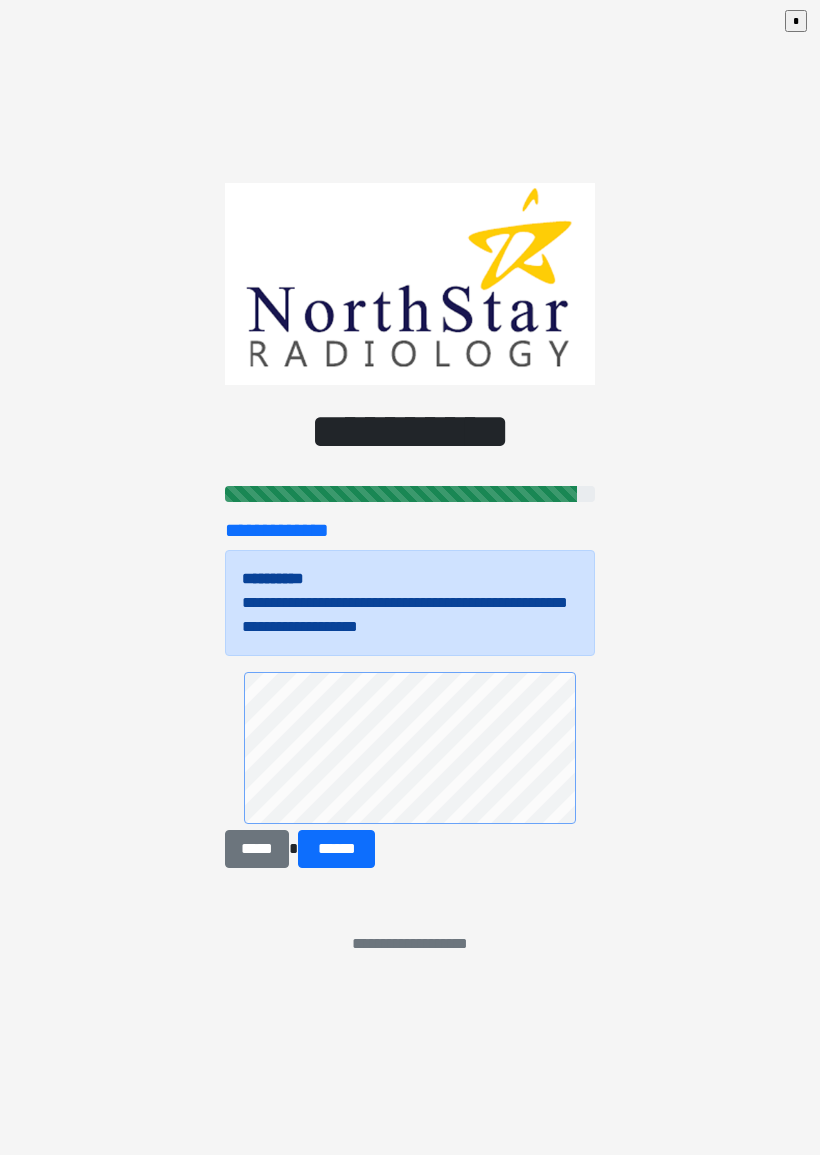 click on "******" at bounding box center (336, 849) 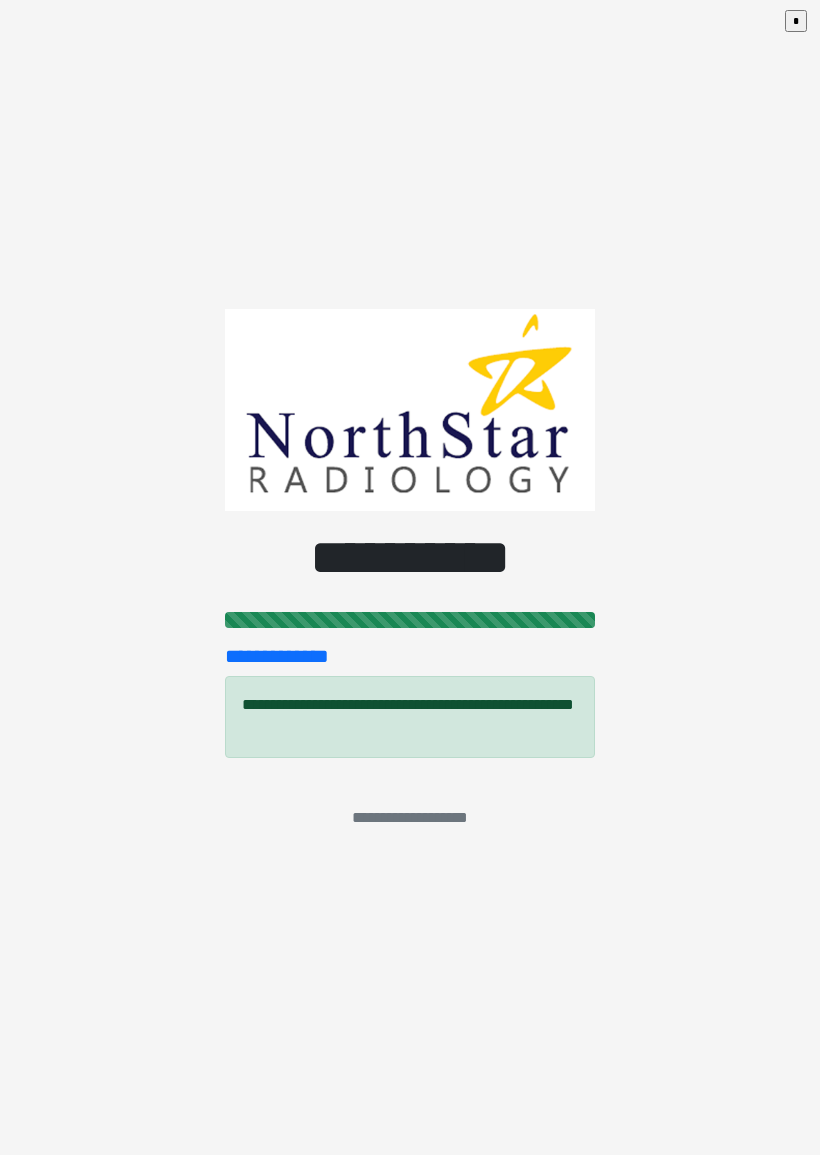 click on "**********" at bounding box center [410, 577] 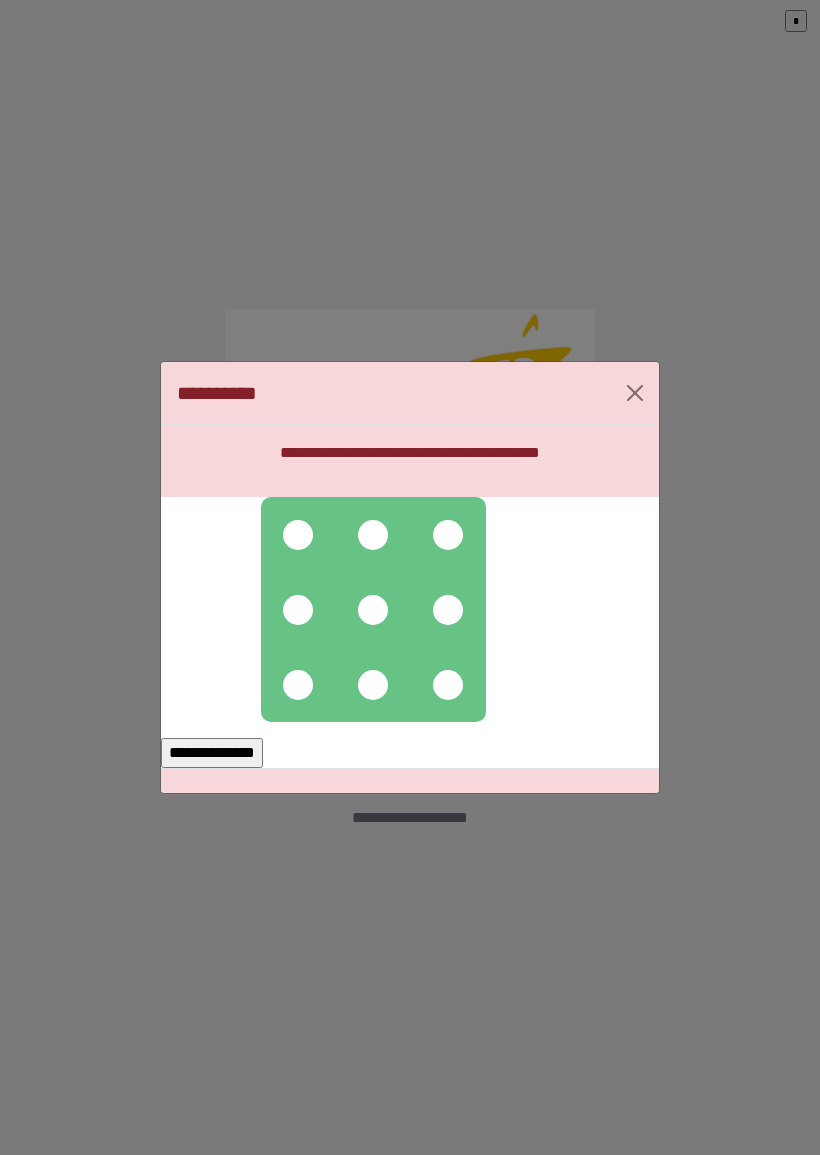 click at bounding box center (298, 535) 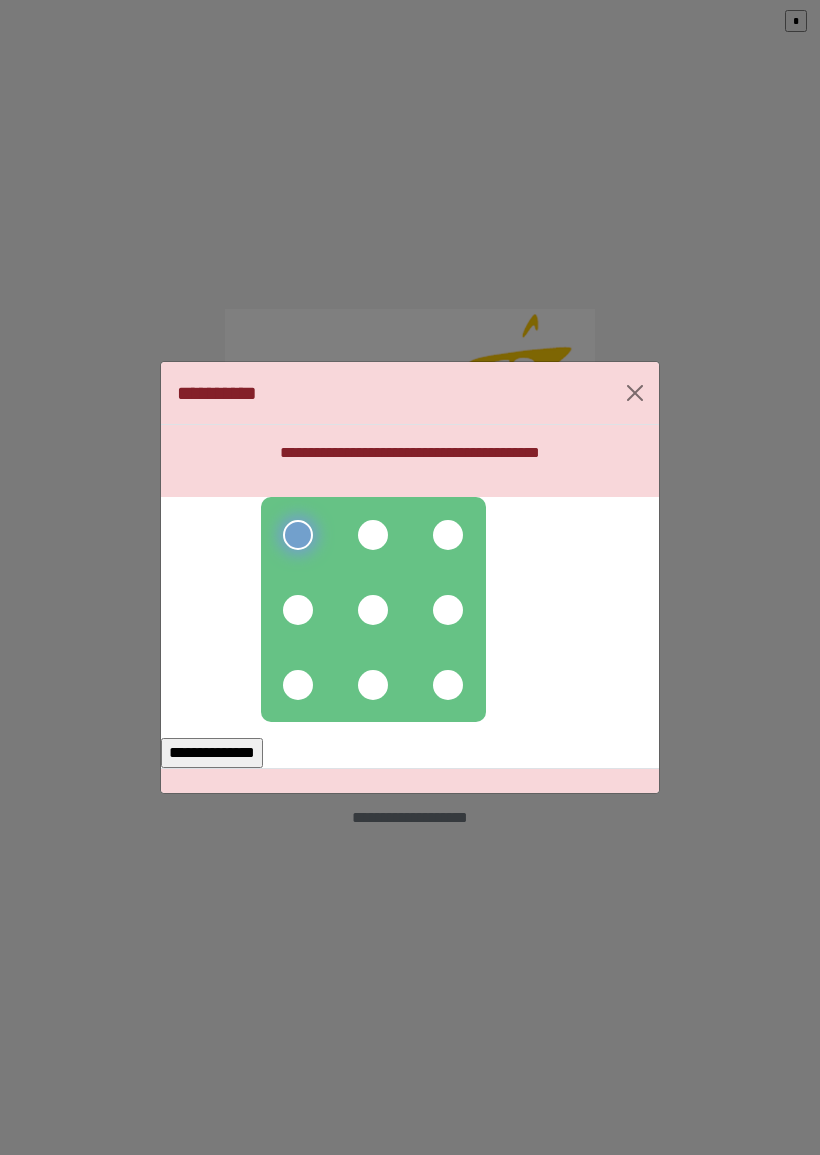 click at bounding box center (448, 685) 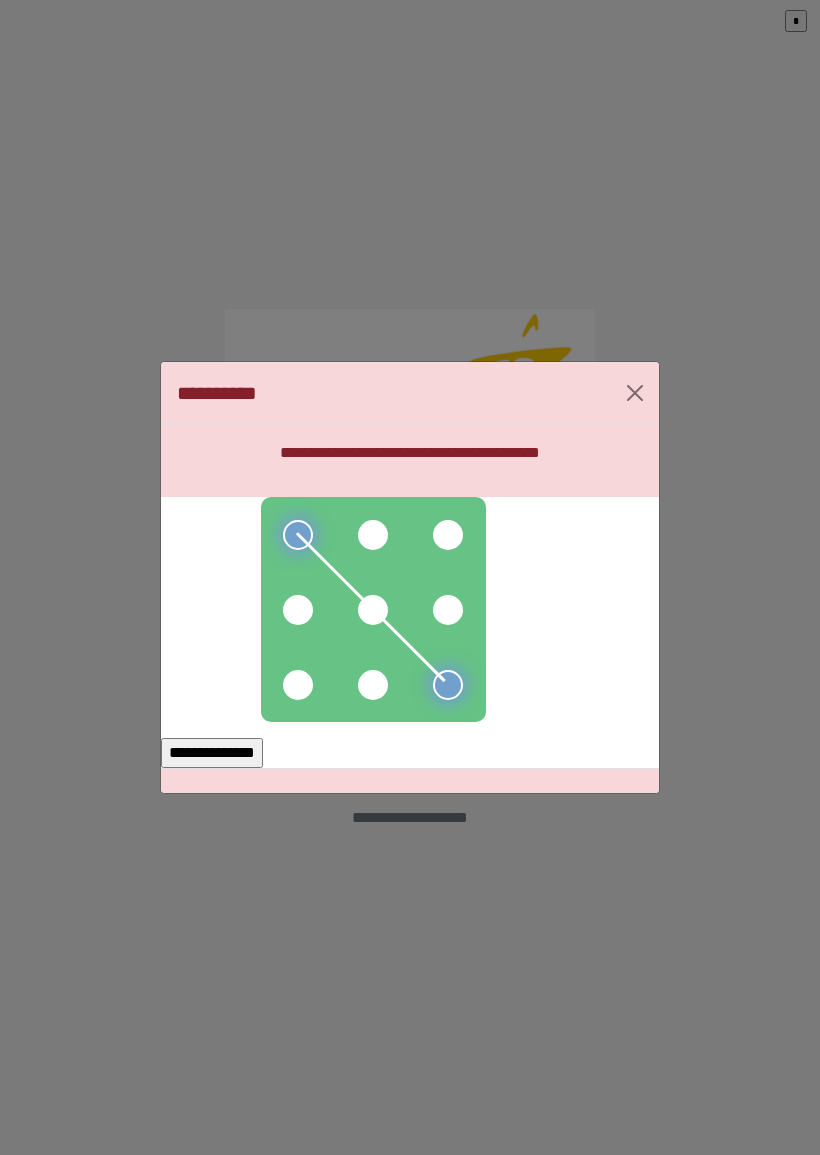 click on "**********" at bounding box center (410, 577) 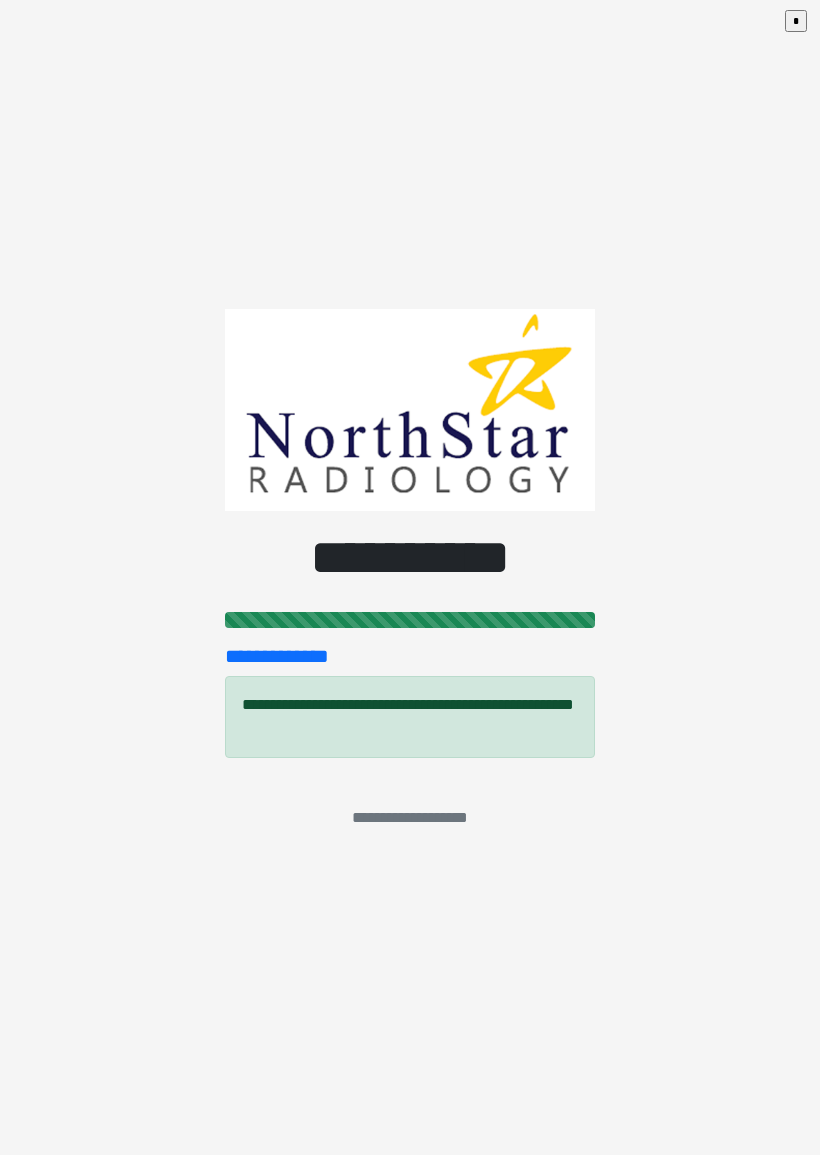 click on "*" at bounding box center [796, 21] 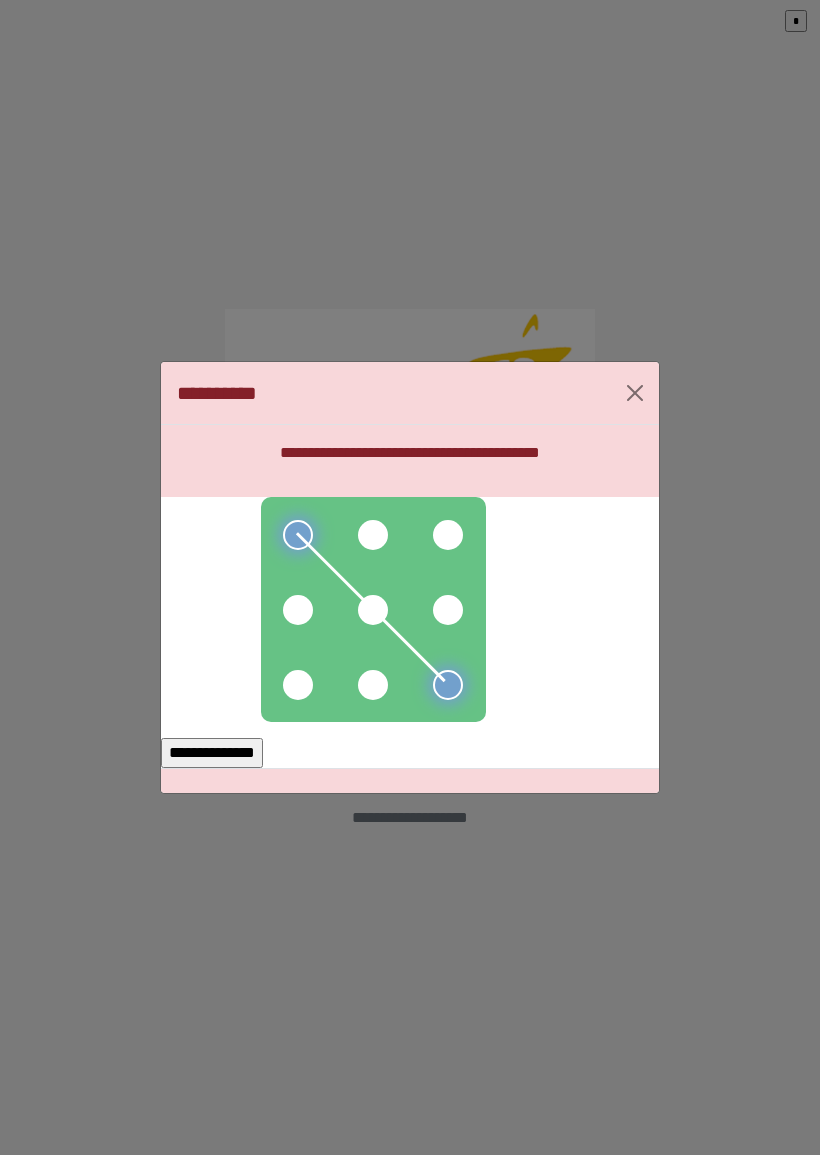 click at bounding box center (298, 685) 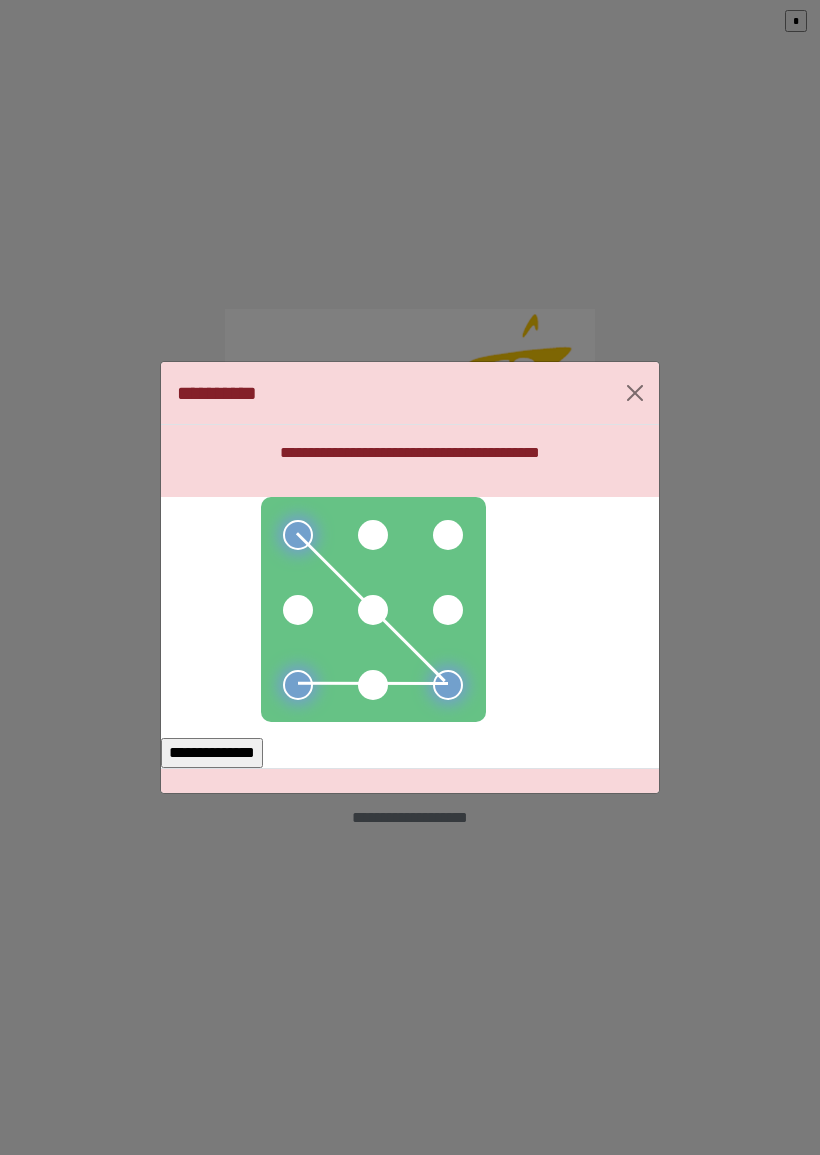 click at bounding box center [373, 685] 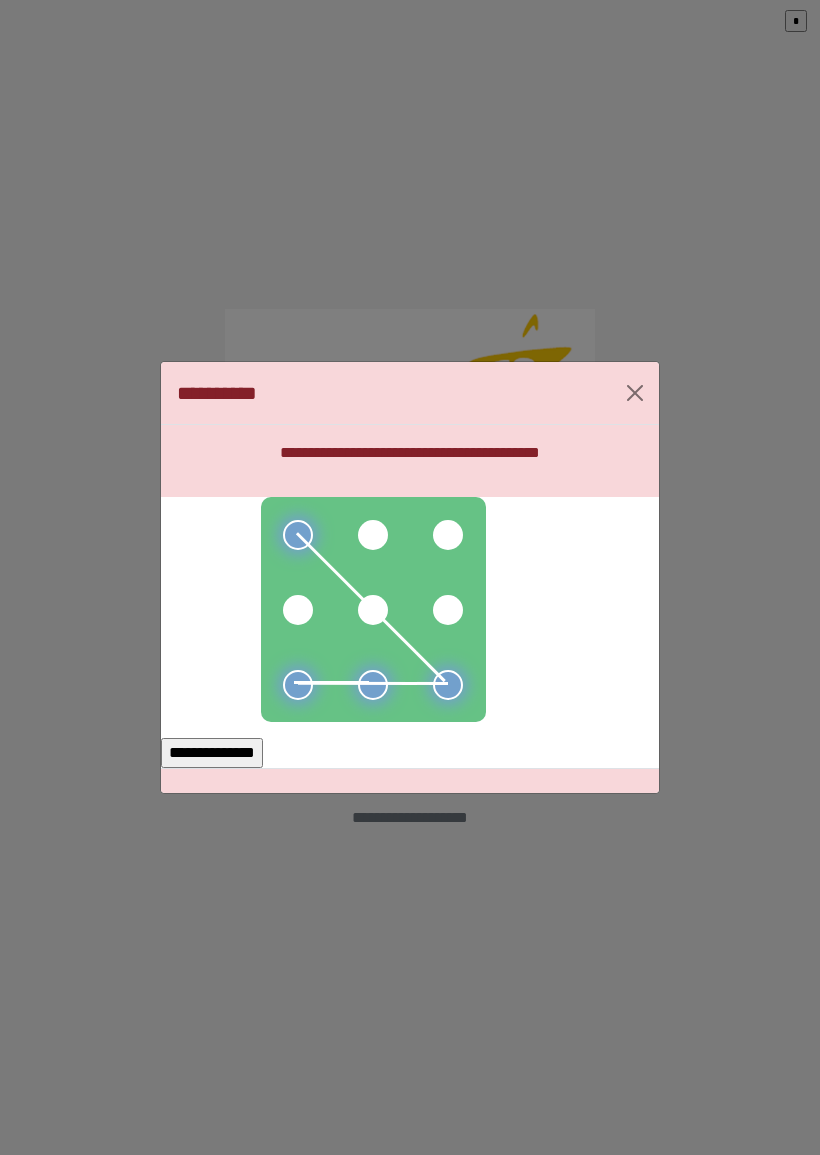 click at bounding box center (373, 610) 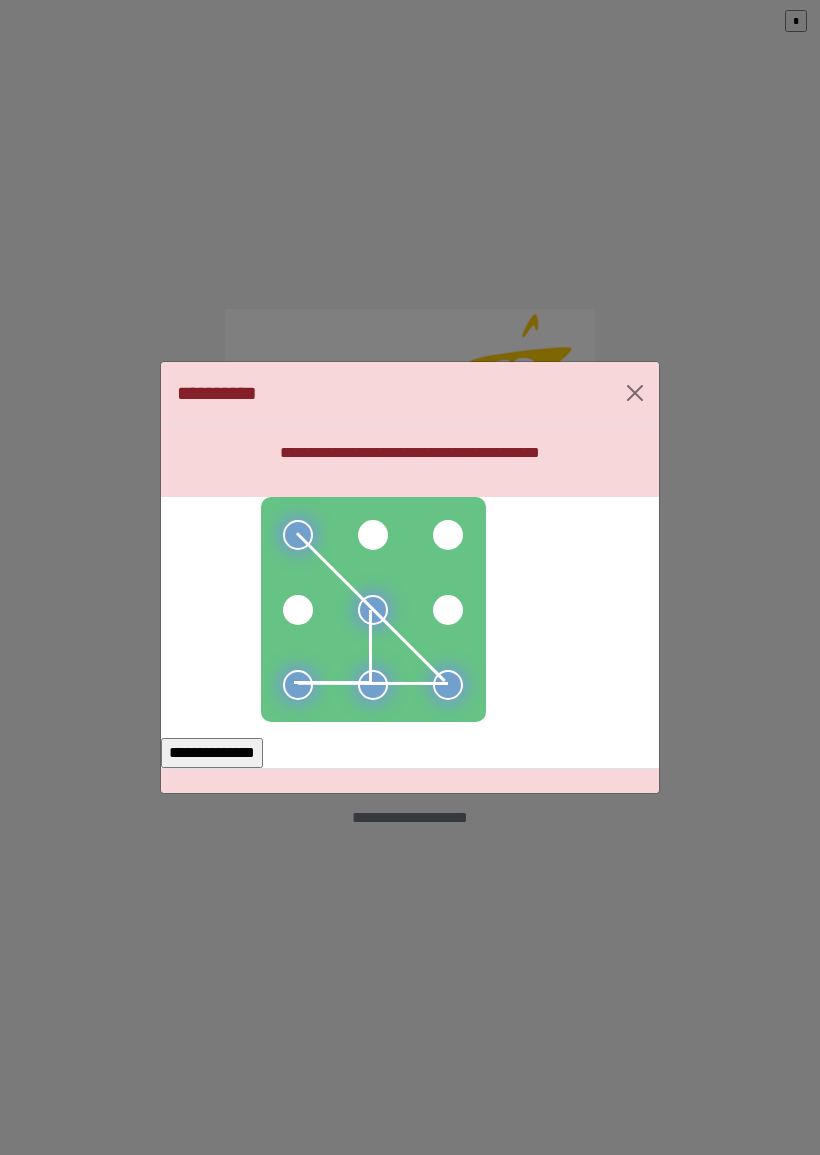 click at bounding box center [373, 535] 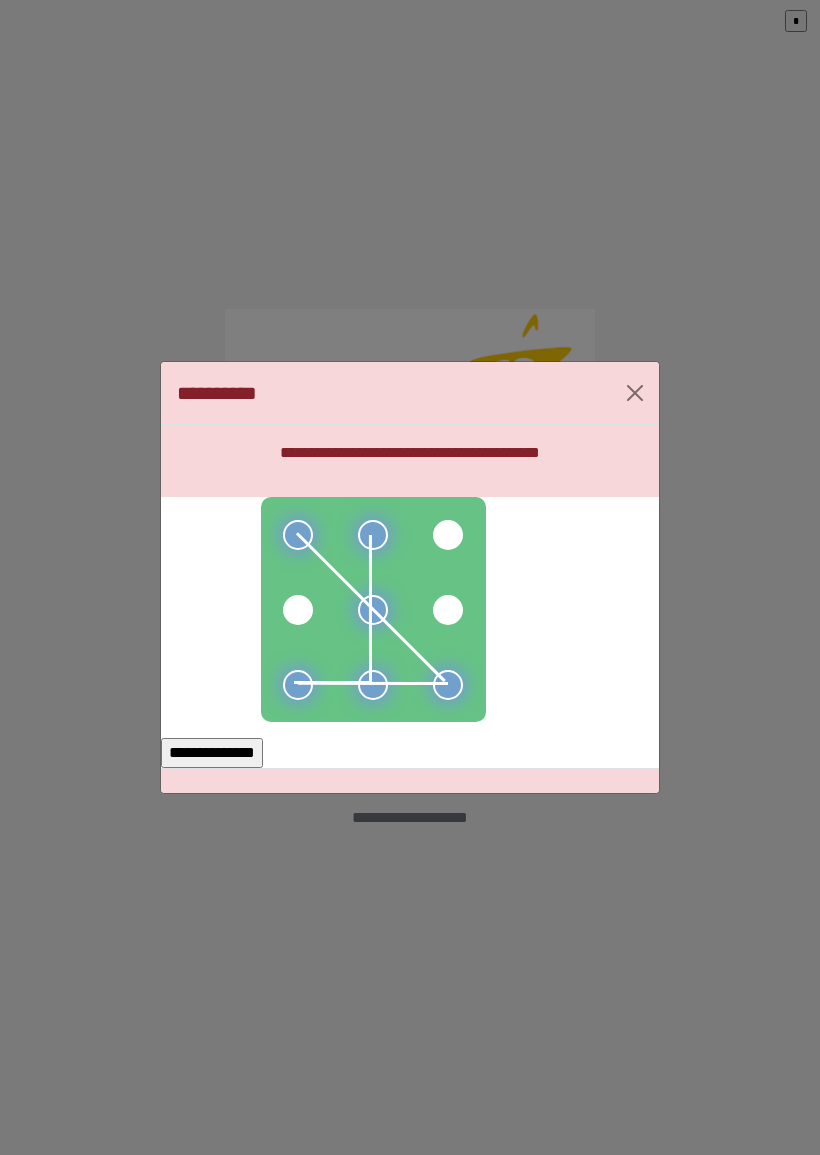 click on "**********" at bounding box center [212, 753] 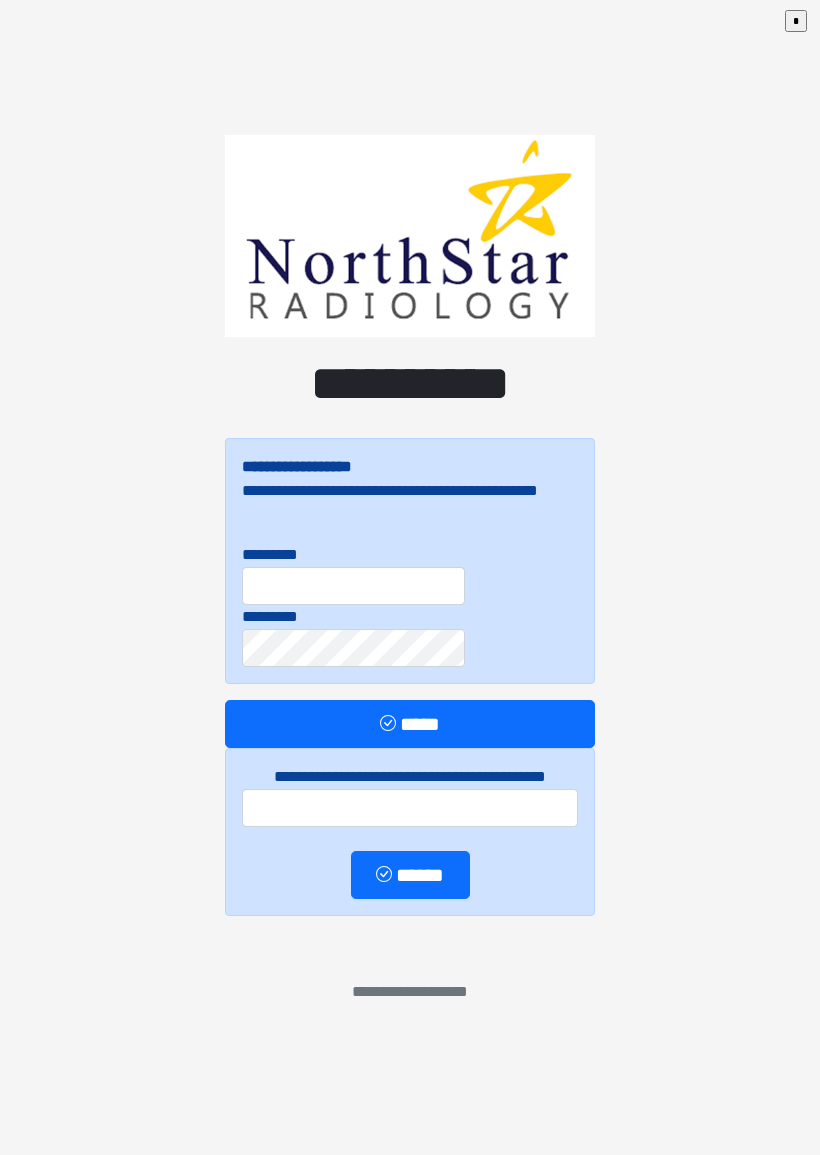 scroll, scrollTop: 0, scrollLeft: 0, axis: both 